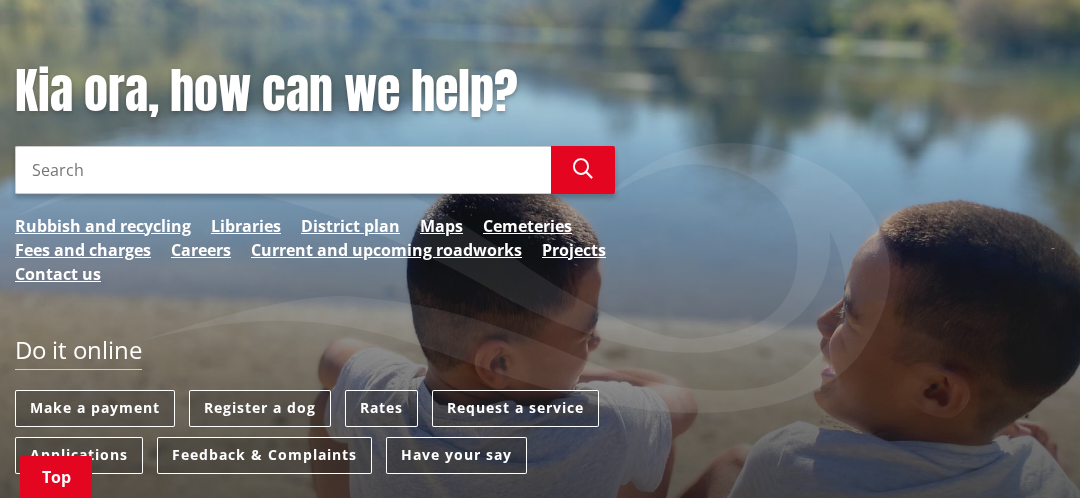 scroll, scrollTop: 240, scrollLeft: 0, axis: vertical 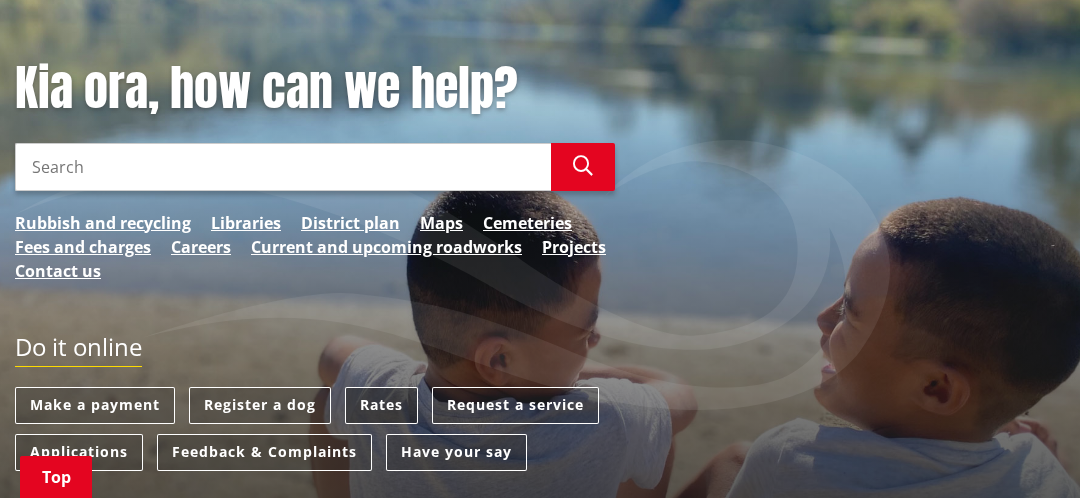 click on "Rates" at bounding box center (381, 405) 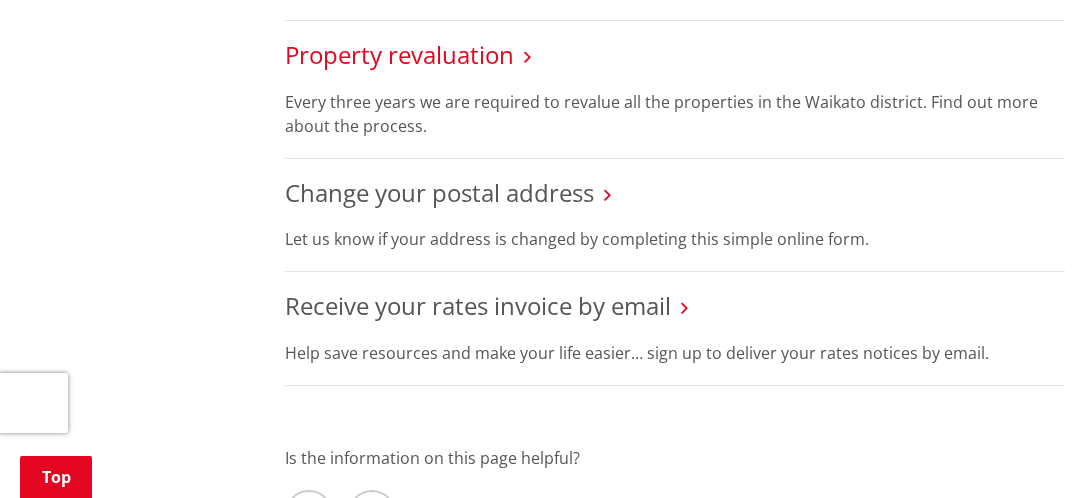 scroll, scrollTop: 1338, scrollLeft: 0, axis: vertical 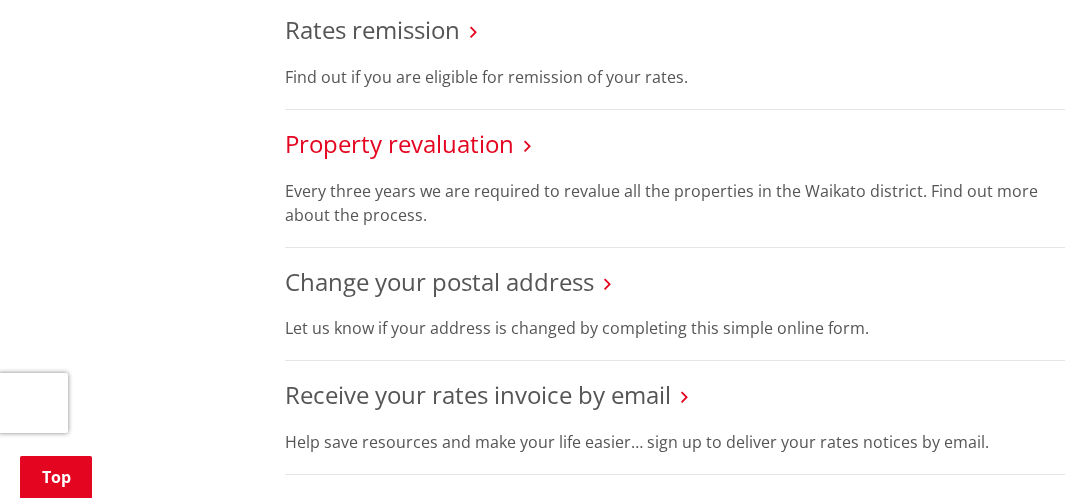 click on "Property revaluation" at bounding box center [399, 143] 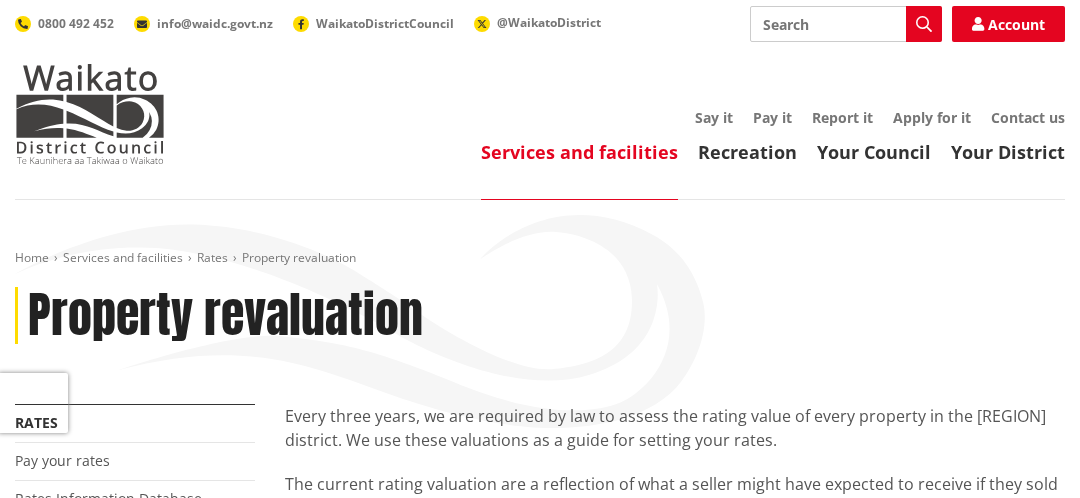 scroll, scrollTop: 0, scrollLeft: 0, axis: both 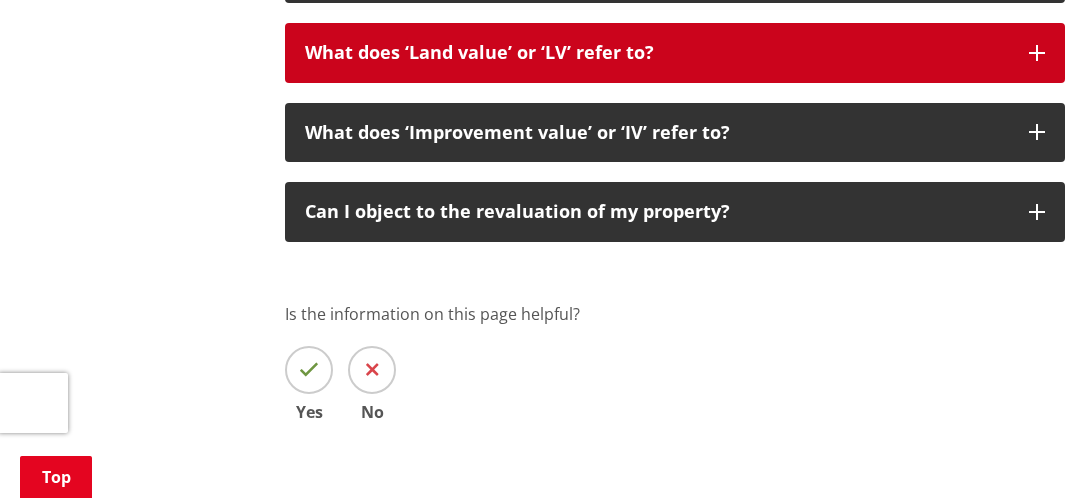 click on "Is the information on this page helpful?" at bounding box center (675, 314) 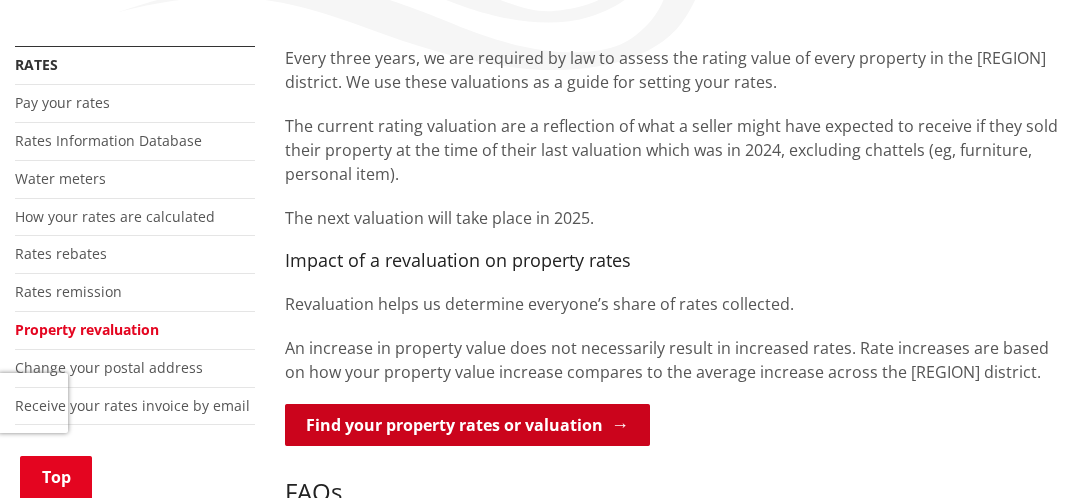 scroll, scrollTop: 344, scrollLeft: 0, axis: vertical 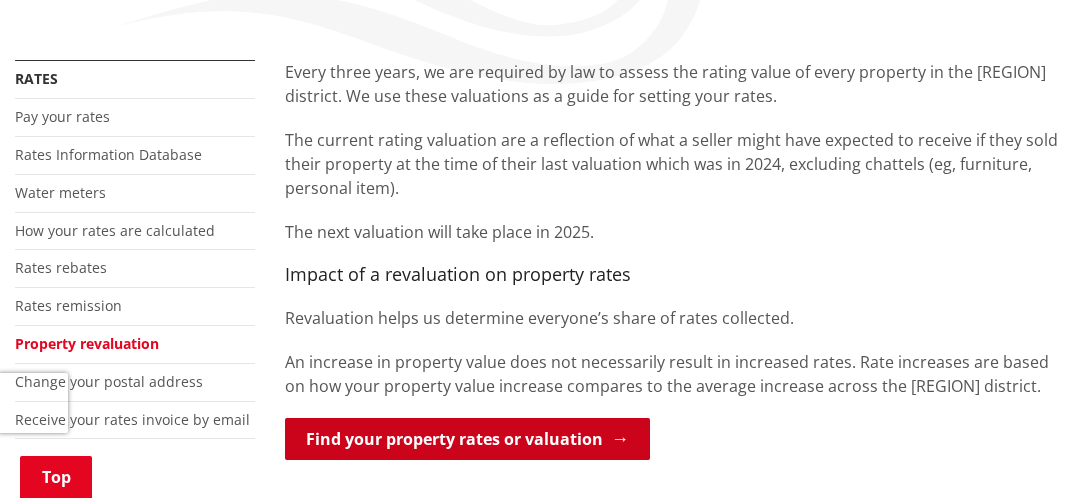 click on "Find your property rates or valuation" at bounding box center (467, 439) 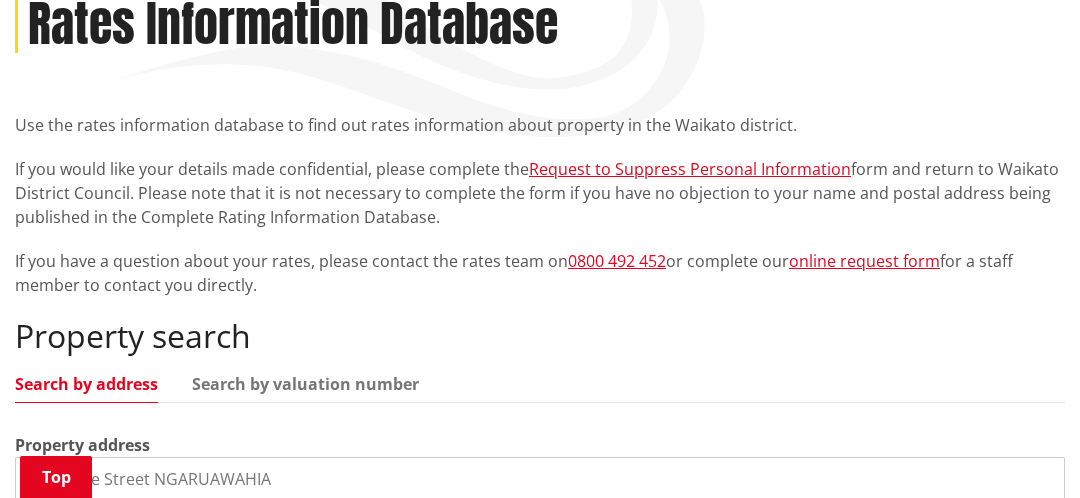 scroll, scrollTop: 493, scrollLeft: 0, axis: vertical 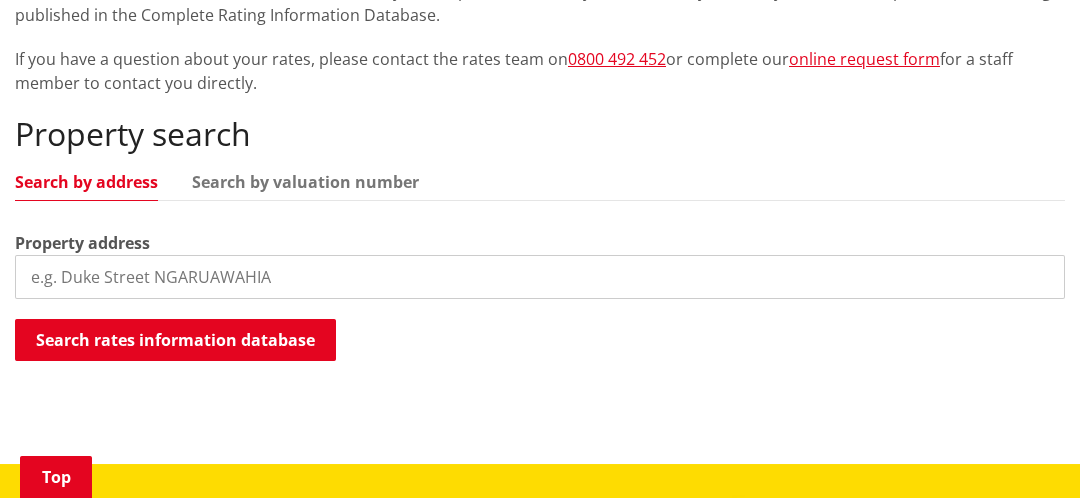 click at bounding box center [540, 277] 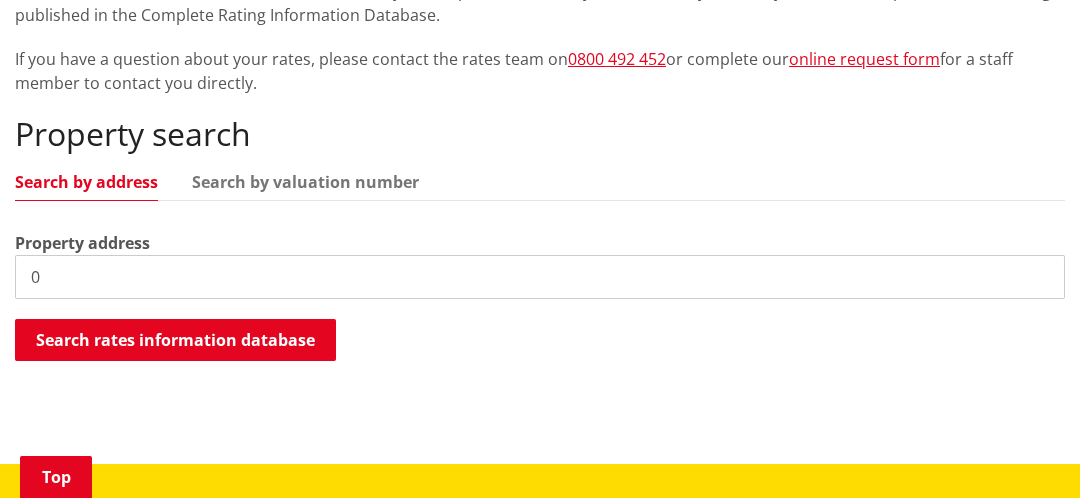 type on "0" 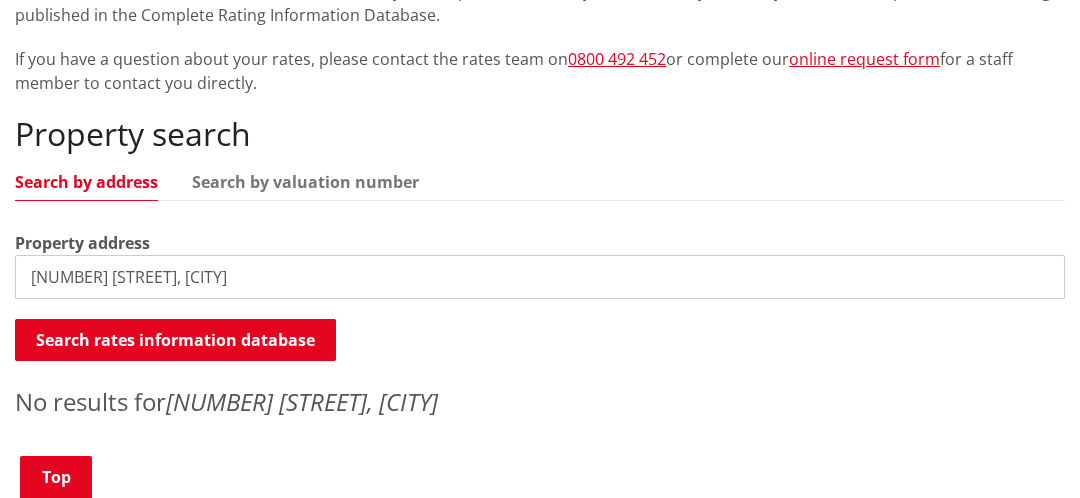 drag, startPoint x: 215, startPoint y: 275, endPoint x: 0, endPoint y: 285, distance: 215.23244 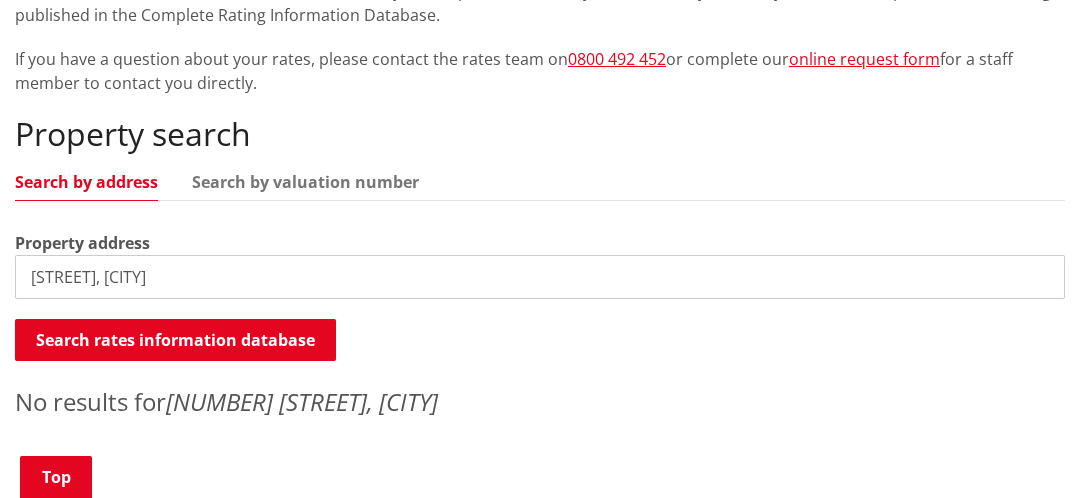 type on "[STREET], [CITY]" 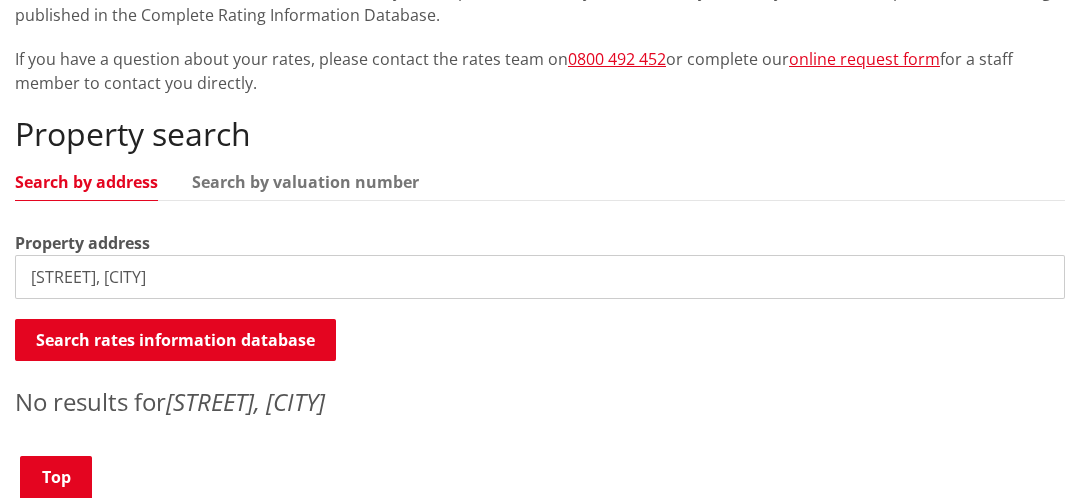 click on "Search by address
Search by valuation number" at bounding box center (540, 187) 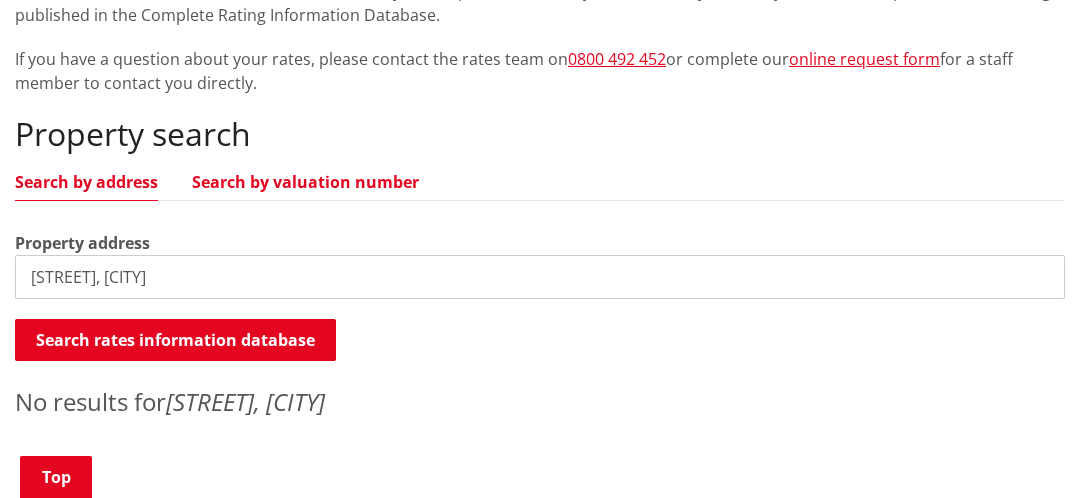 click on "Search by valuation number" at bounding box center (305, 182) 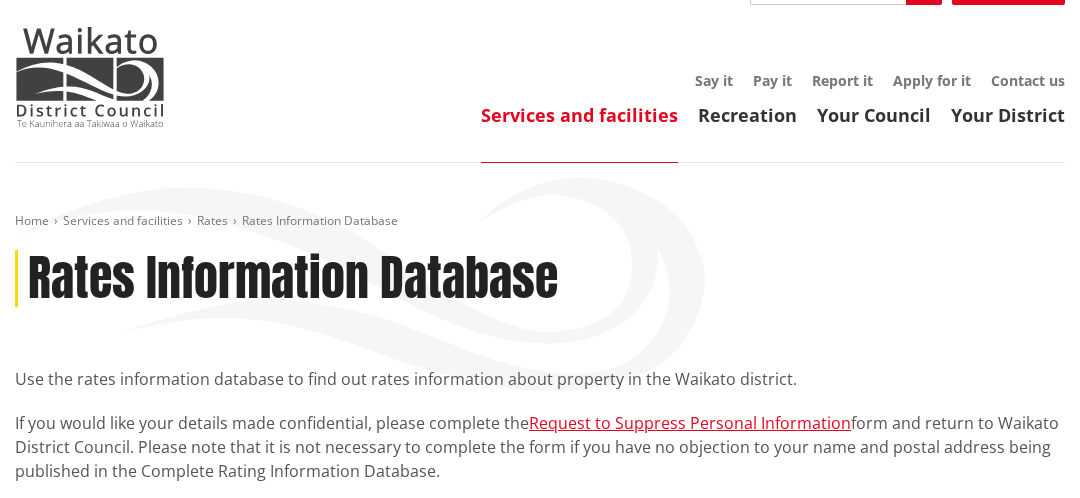 scroll, scrollTop: 0, scrollLeft: 0, axis: both 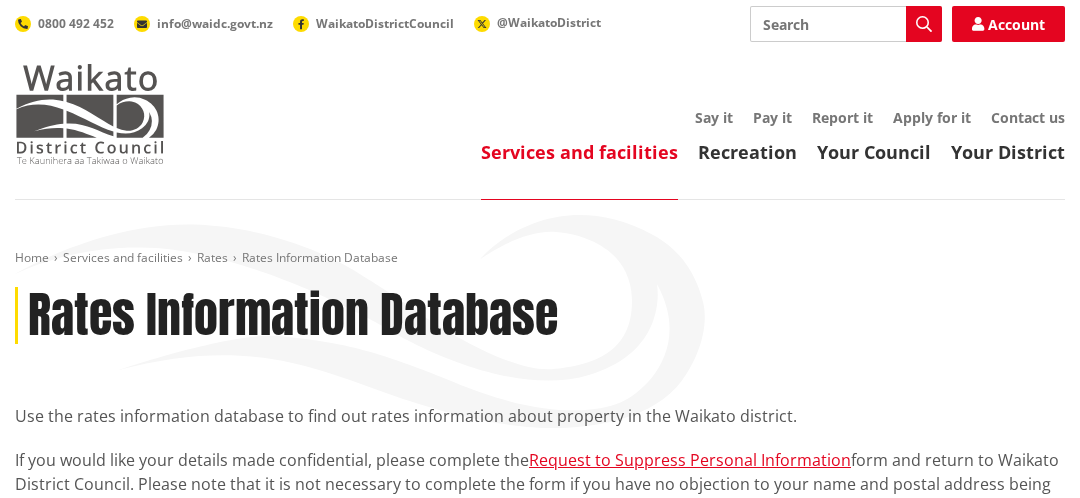 click at bounding box center (90, 114) 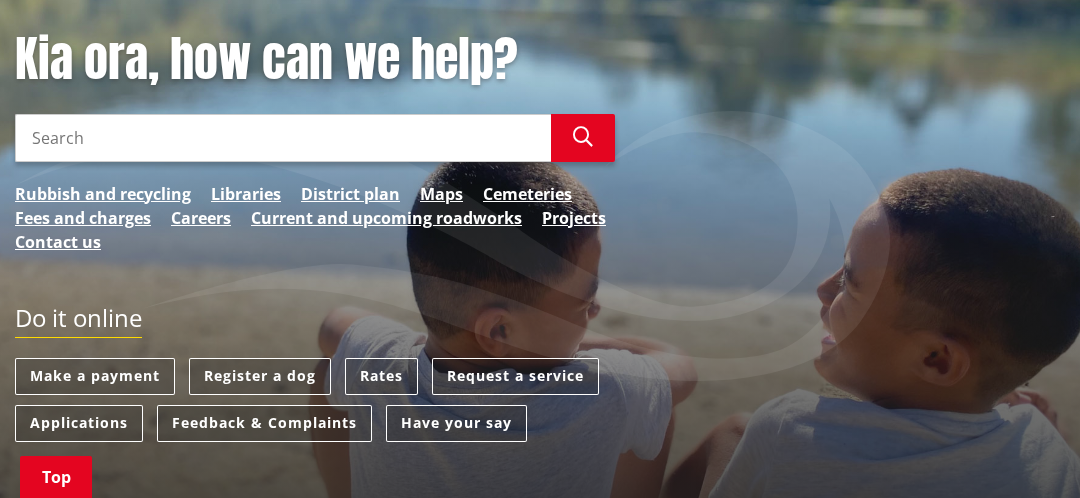 scroll, scrollTop: 270, scrollLeft: 0, axis: vertical 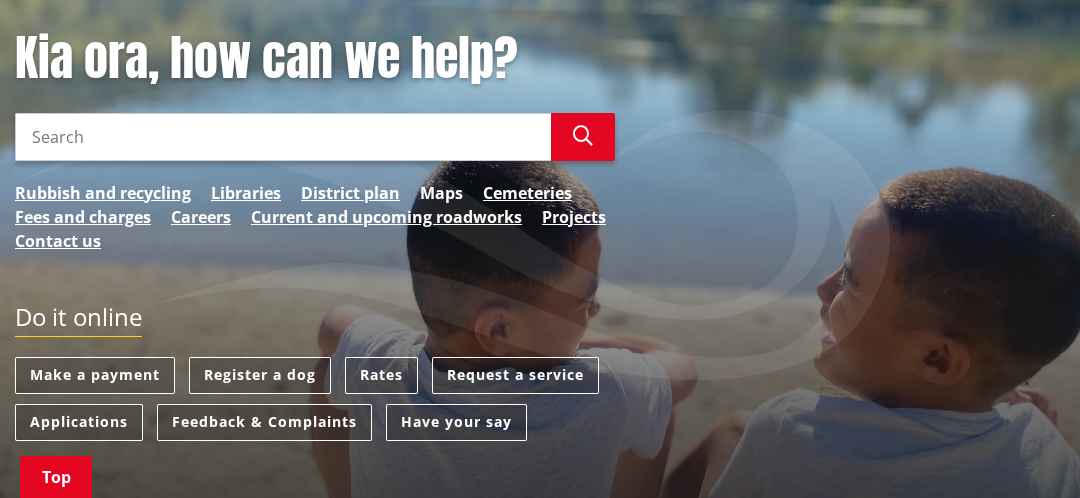 click on "Maps" at bounding box center (441, 193) 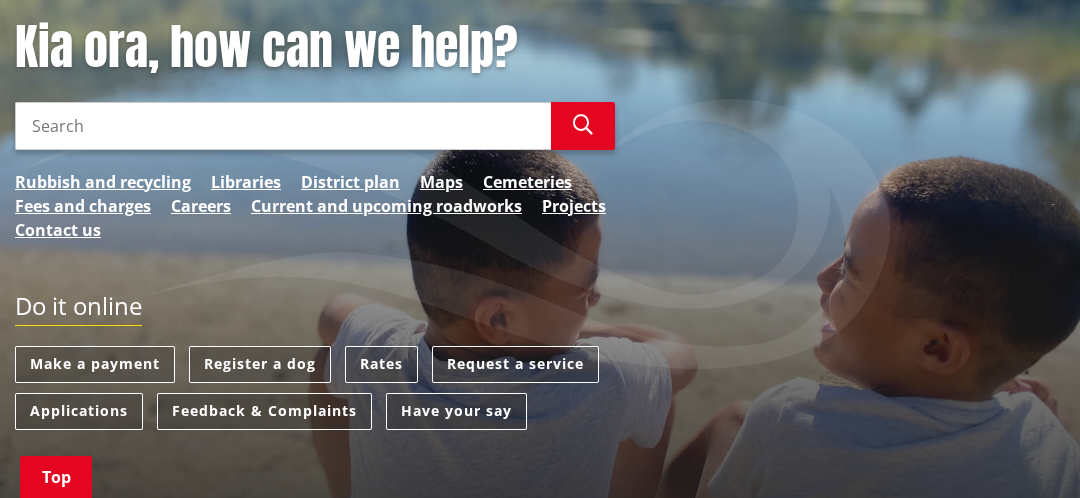 scroll, scrollTop: 282, scrollLeft: 0, axis: vertical 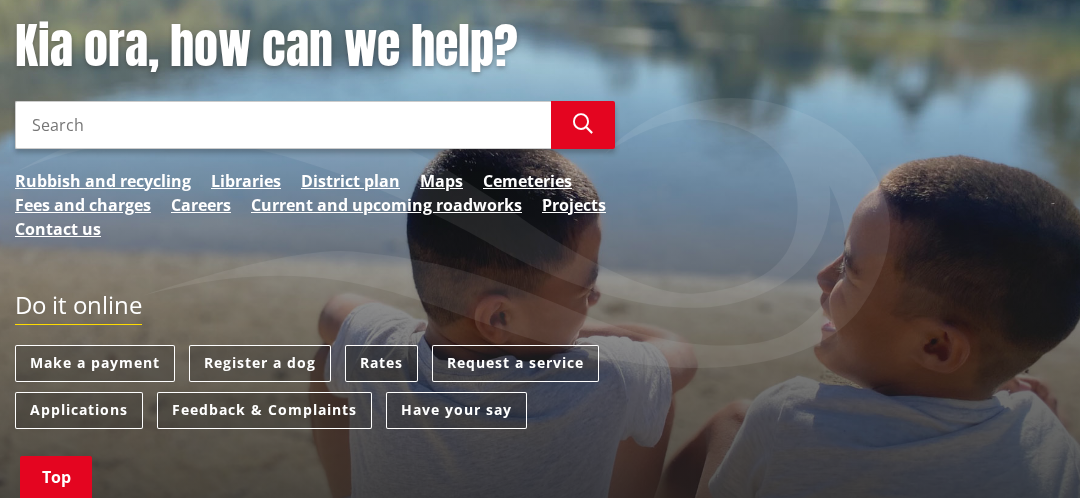 click on "Rates" at bounding box center [381, 363] 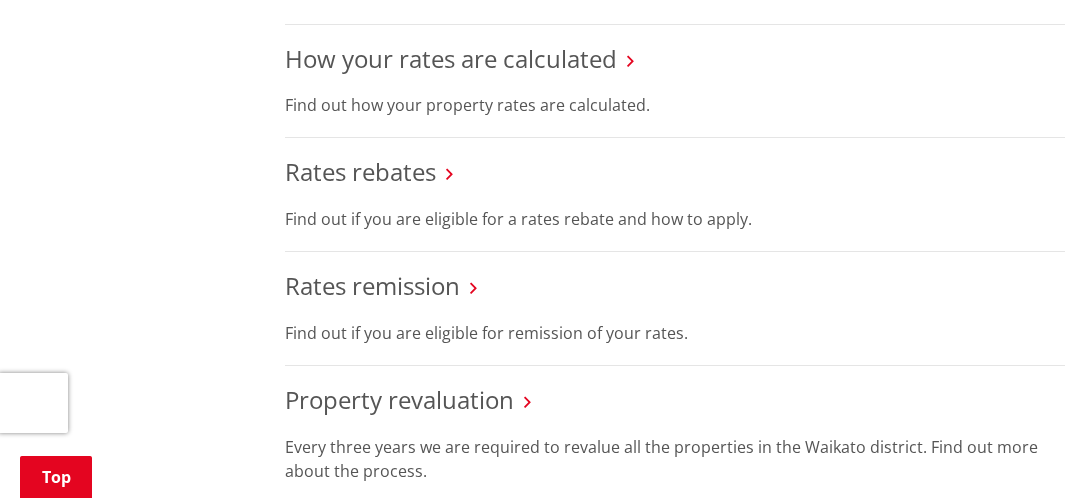 scroll, scrollTop: 1082, scrollLeft: 0, axis: vertical 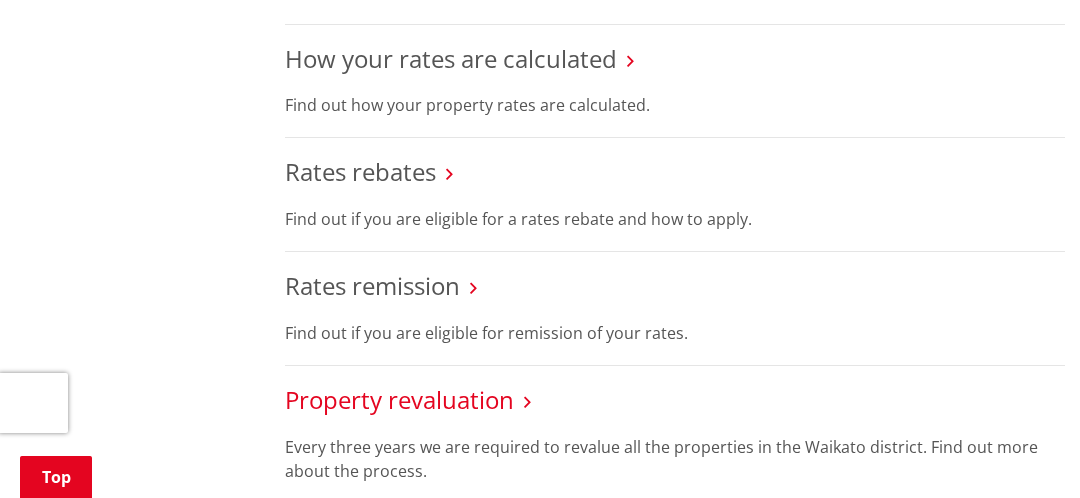 click on "Property revaluation" at bounding box center [399, 399] 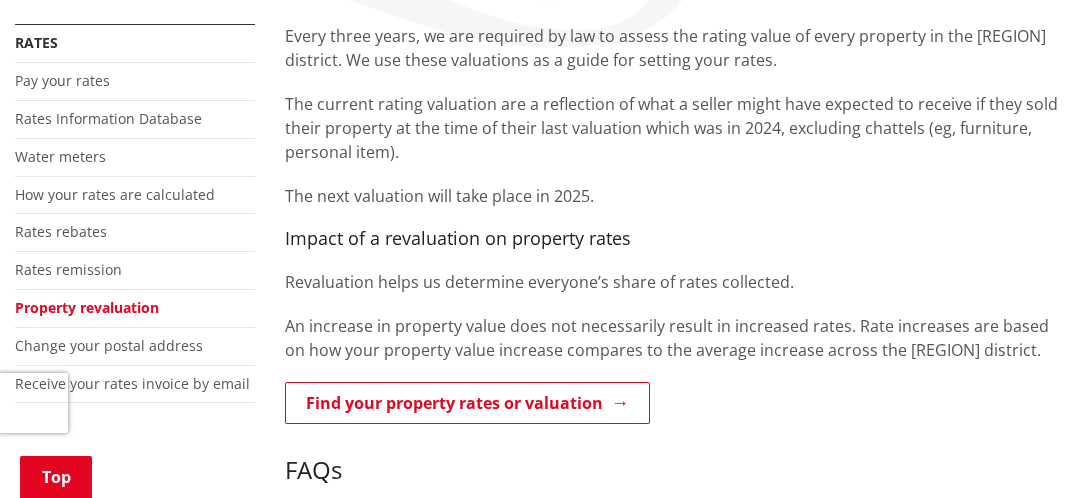 scroll, scrollTop: 393, scrollLeft: 0, axis: vertical 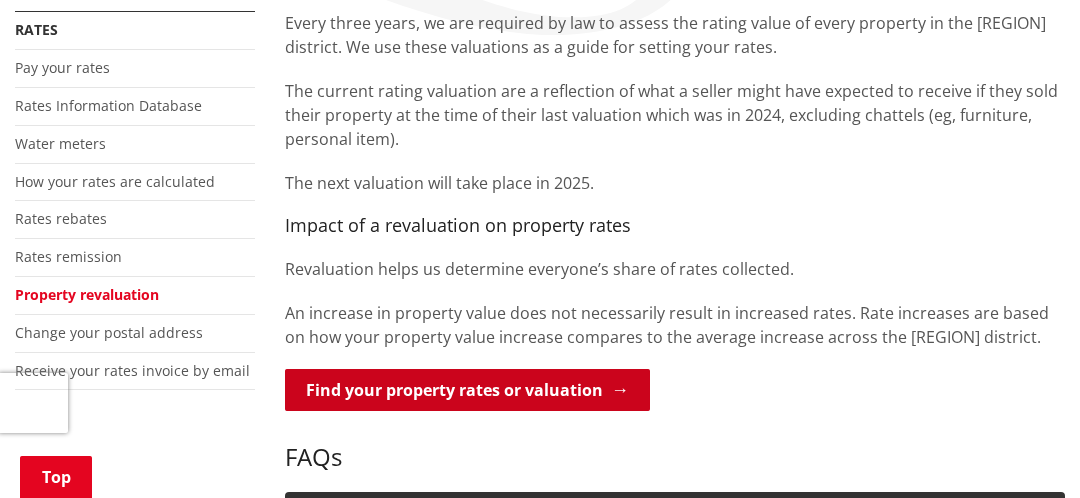 click on "Find your property rates or valuation" at bounding box center (467, 390) 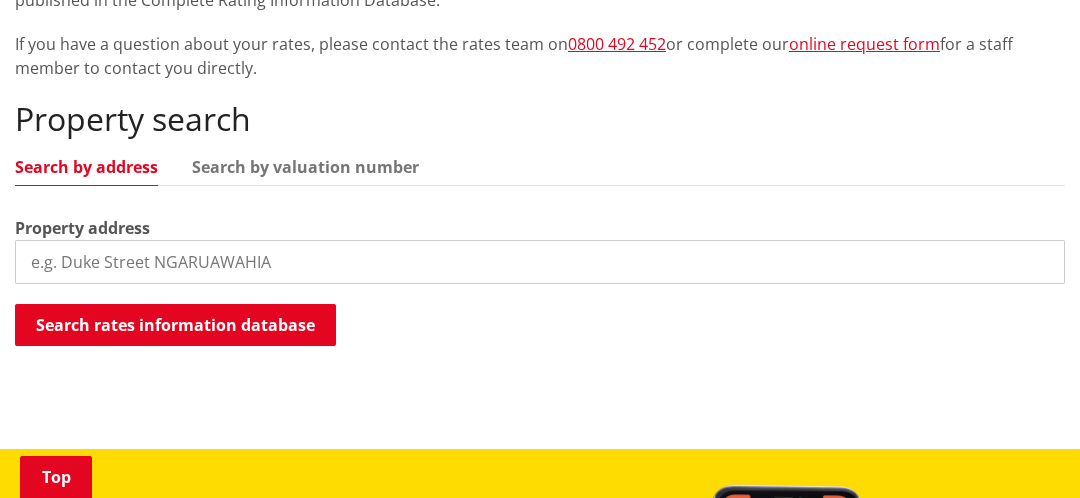 scroll, scrollTop: 510, scrollLeft: 0, axis: vertical 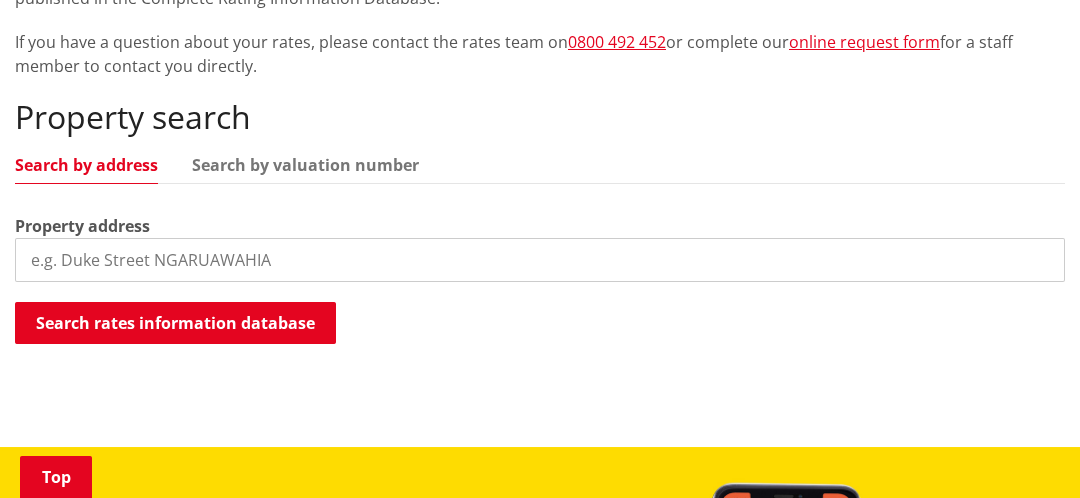 click at bounding box center (540, 260) 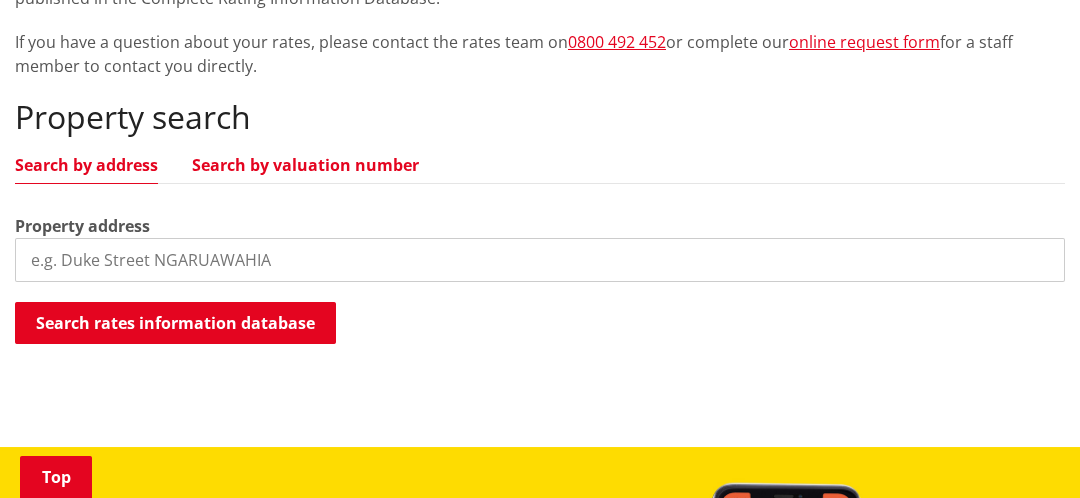 click on "Search by valuation number" at bounding box center (305, 165) 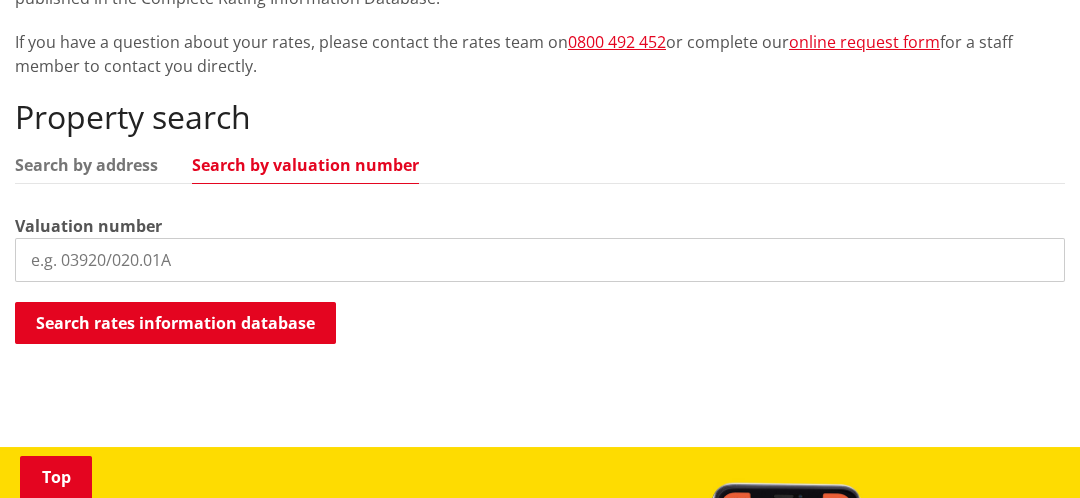 click at bounding box center [540, 260] 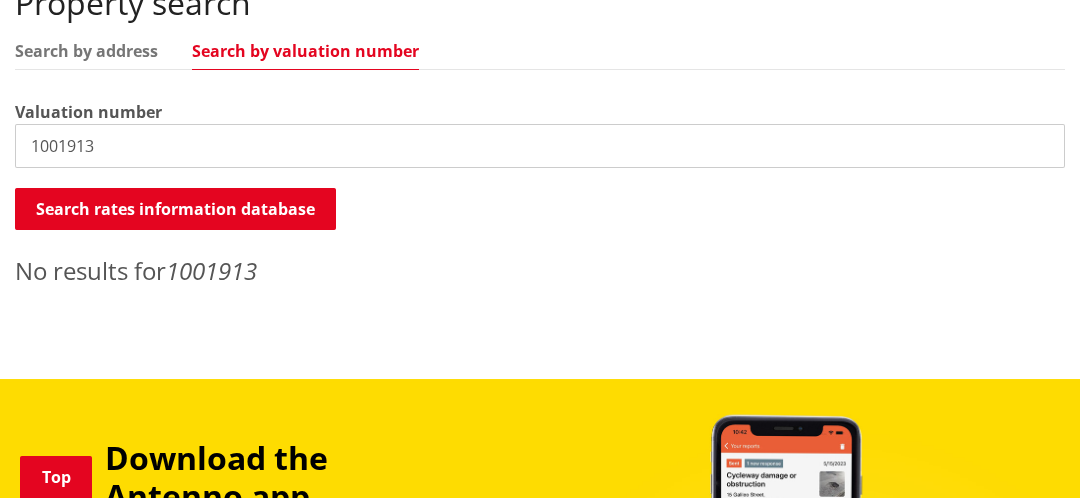 scroll, scrollTop: 623, scrollLeft: 0, axis: vertical 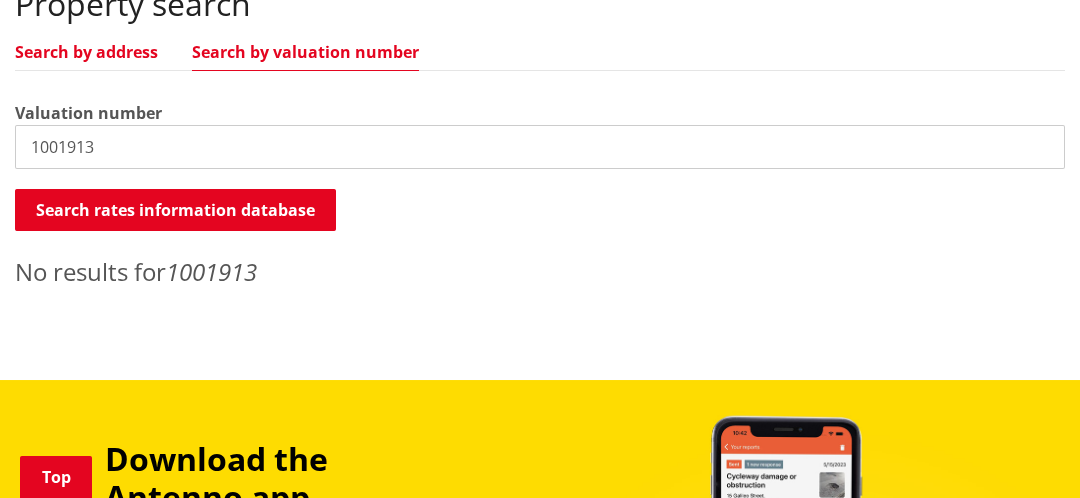 click on "Search by address" at bounding box center [86, 52] 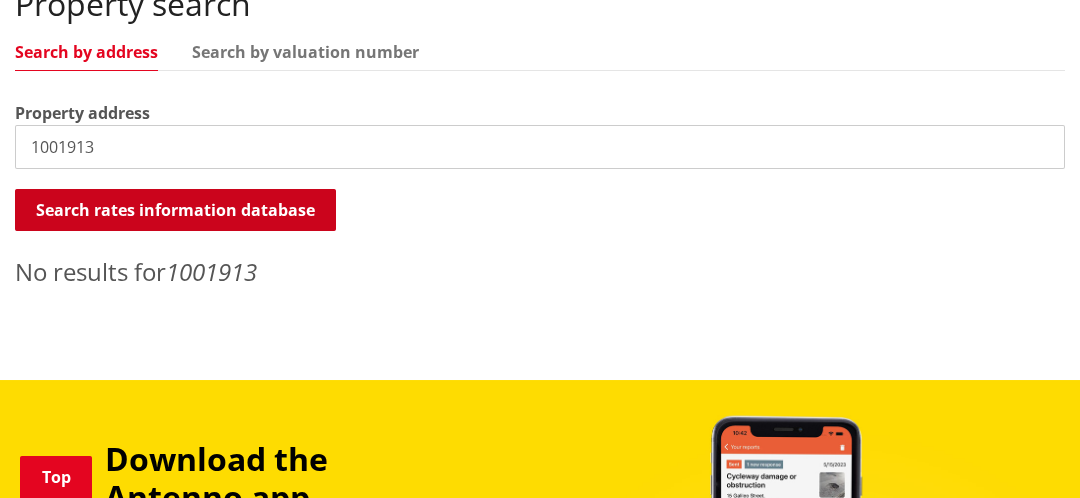 click on "Search rates information database" at bounding box center [175, 210] 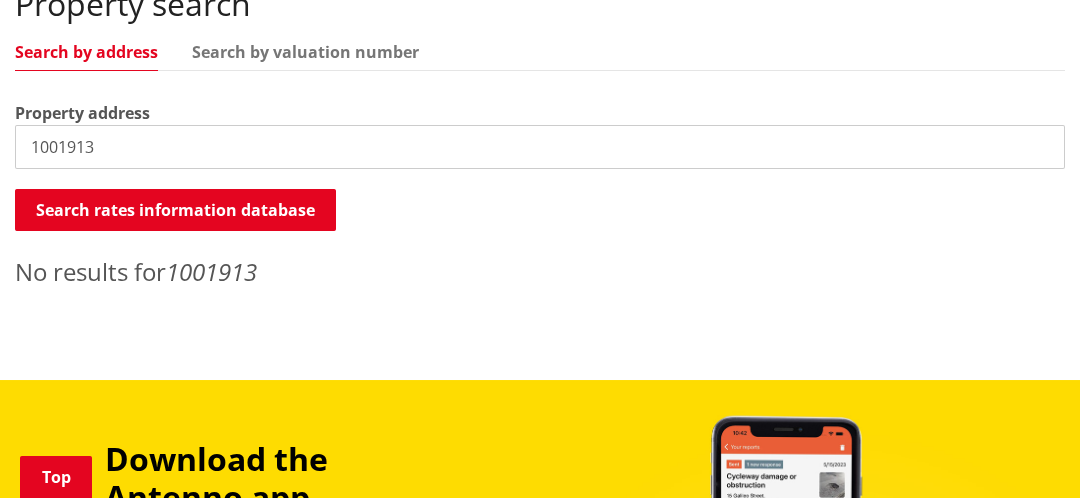 drag, startPoint x: 118, startPoint y: 143, endPoint x: -5, endPoint y: 167, distance: 125.31959 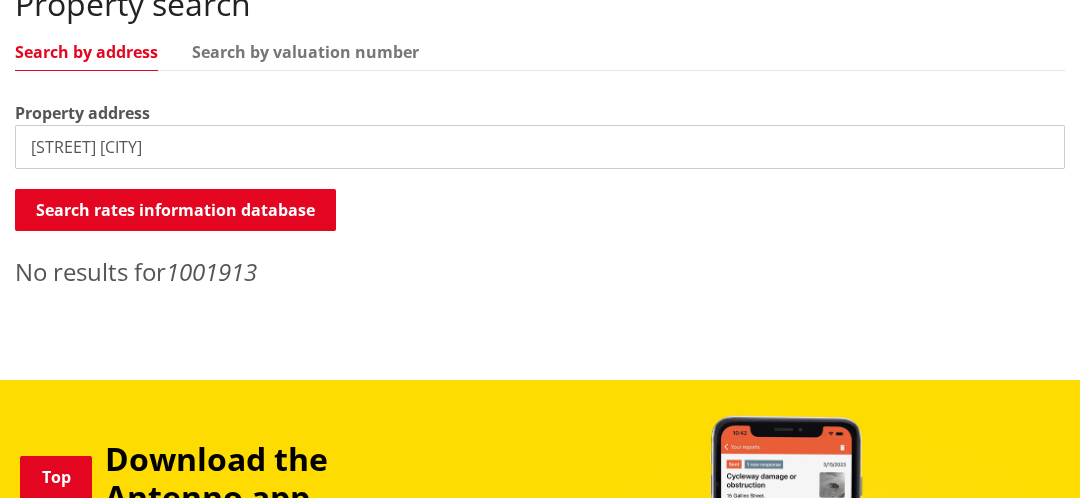 type on "Parry Street HUNTLY" 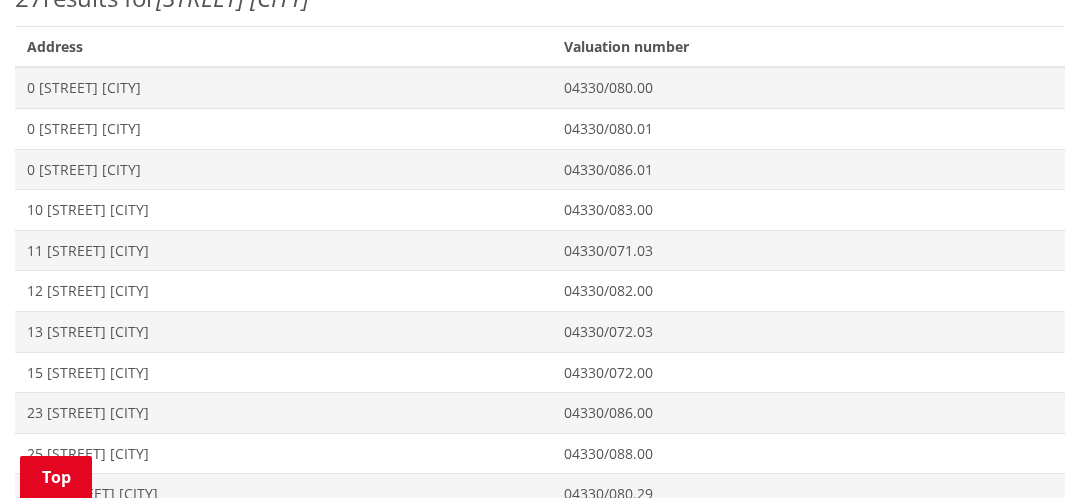 scroll, scrollTop: 898, scrollLeft: 0, axis: vertical 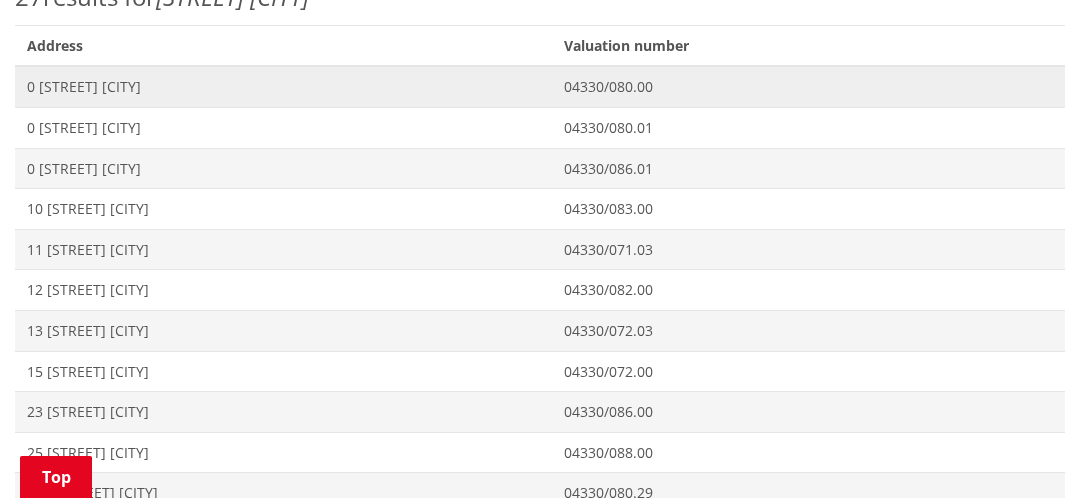 click on "0 Parry Street HUNTLY" at bounding box center [283, 87] 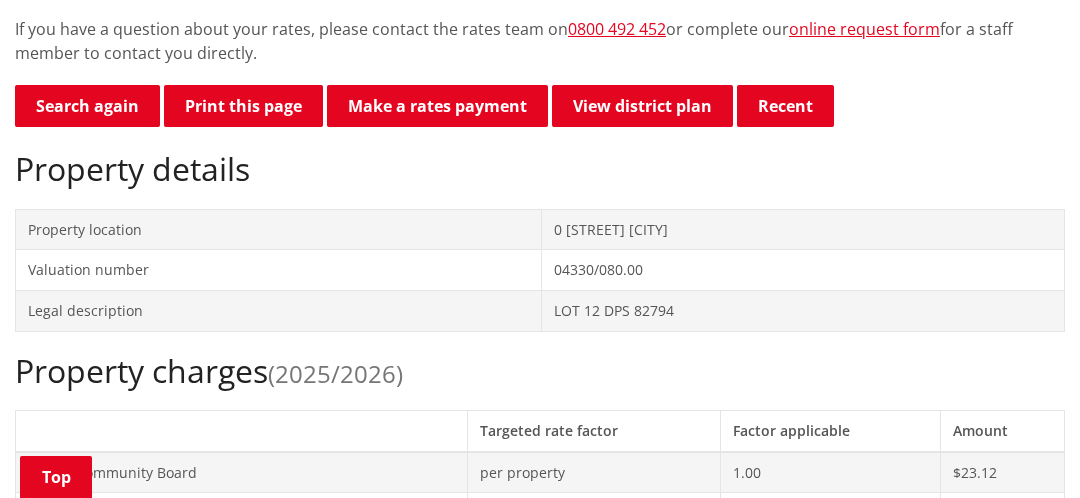 scroll, scrollTop: 667, scrollLeft: 0, axis: vertical 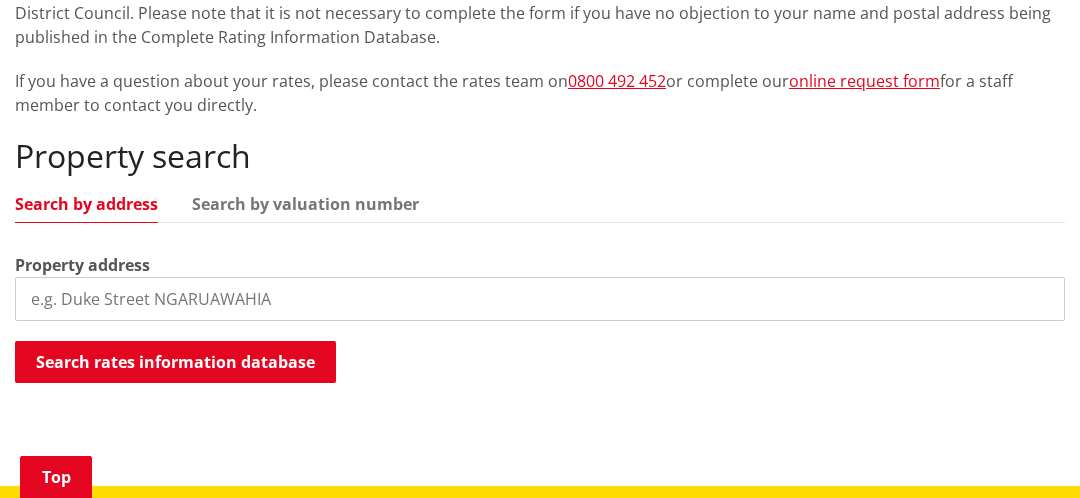 click at bounding box center (540, 299) 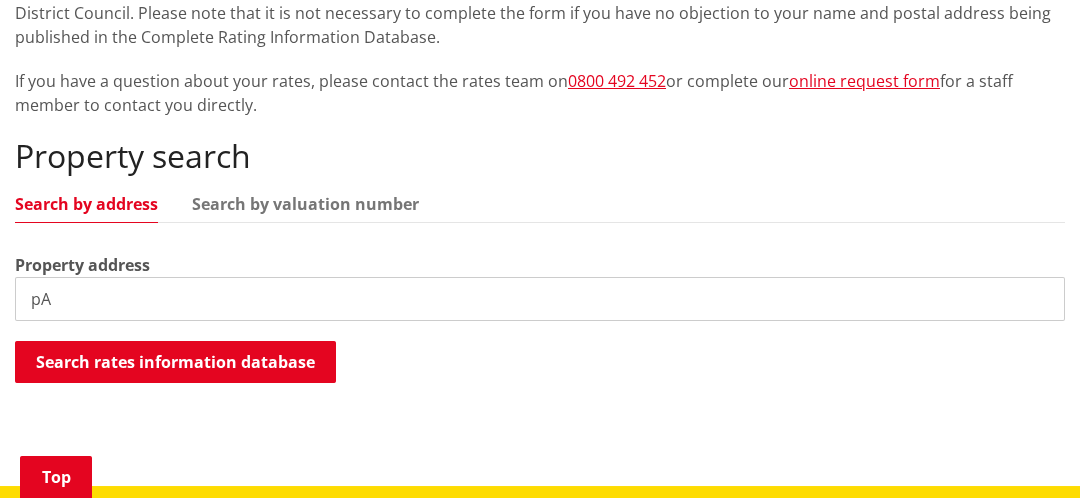 type on "p" 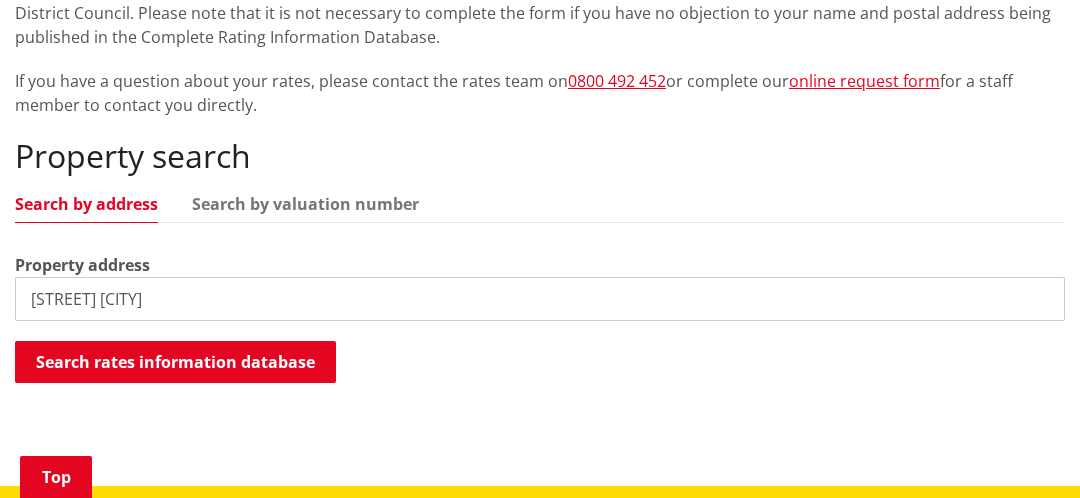 type on "[STREET] [CITY]" 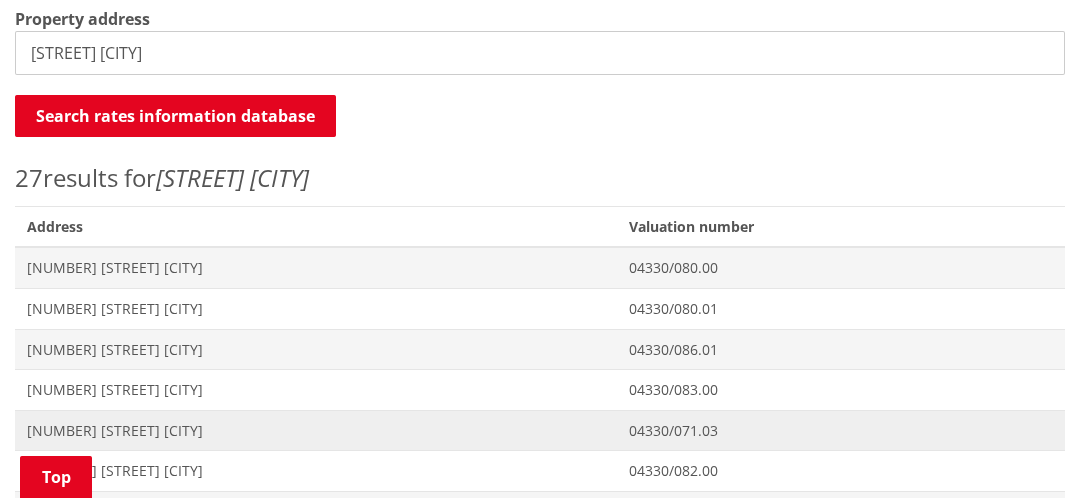 scroll, scrollTop: 718, scrollLeft: 0, axis: vertical 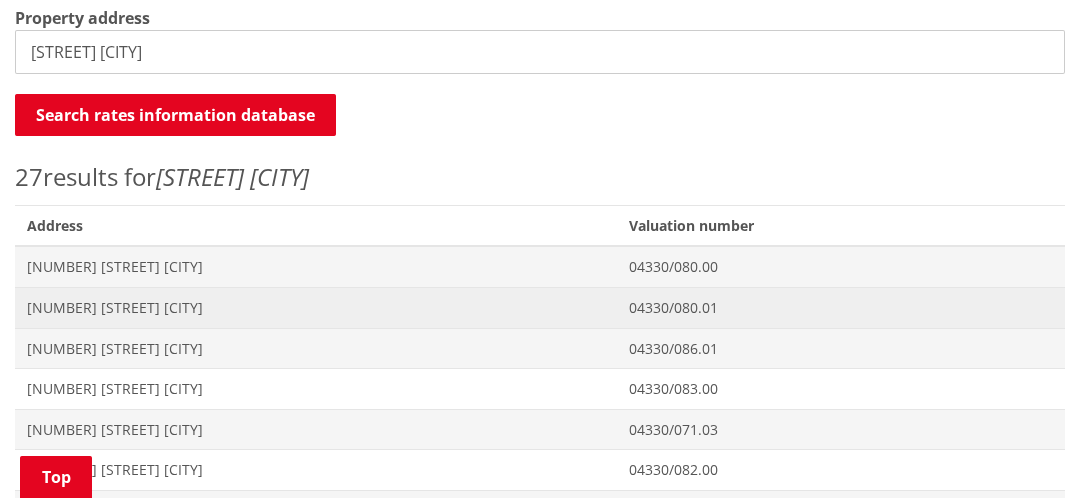 click on "Address
[NUMBER] [STREET] [CITY]" at bounding box center [316, 307] 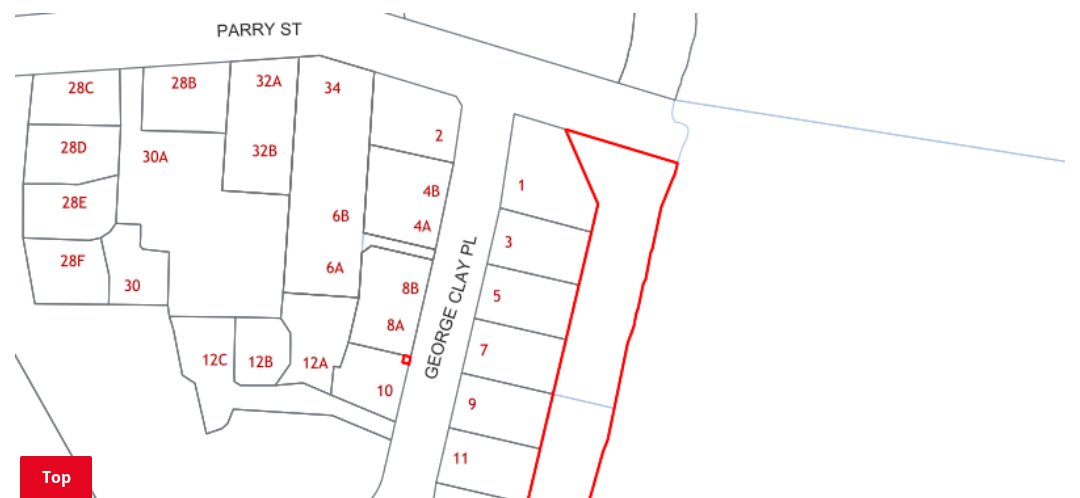scroll, scrollTop: 1343, scrollLeft: 0, axis: vertical 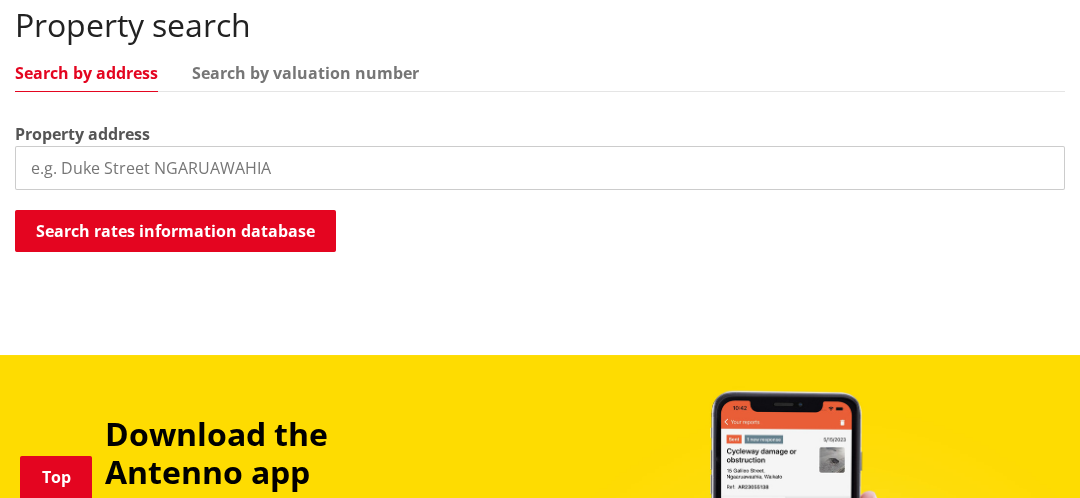 click at bounding box center [540, 168] 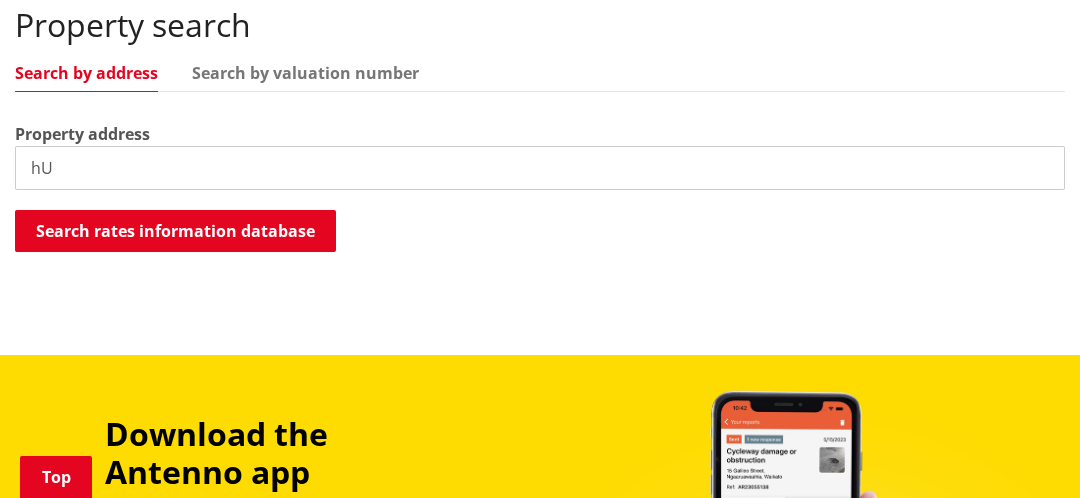 type on "h" 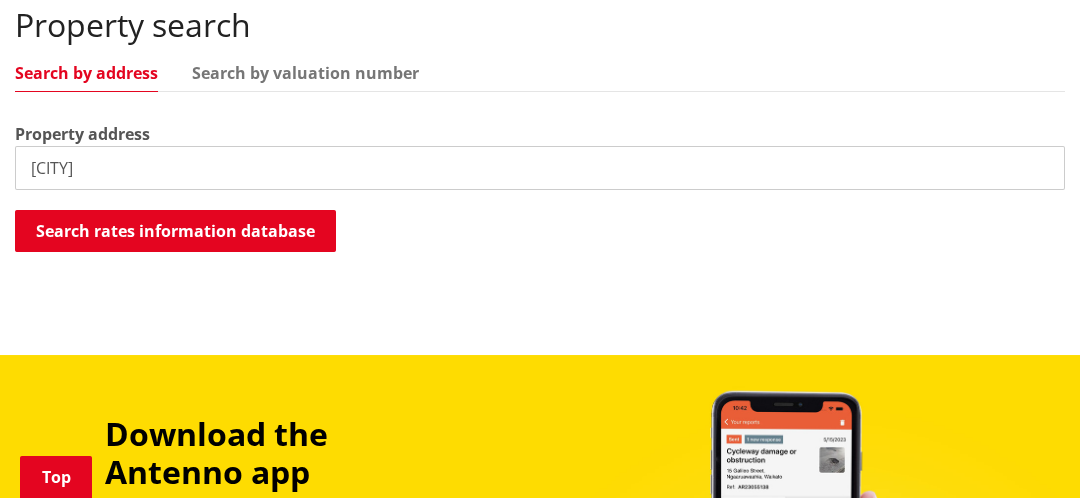 type on "H" 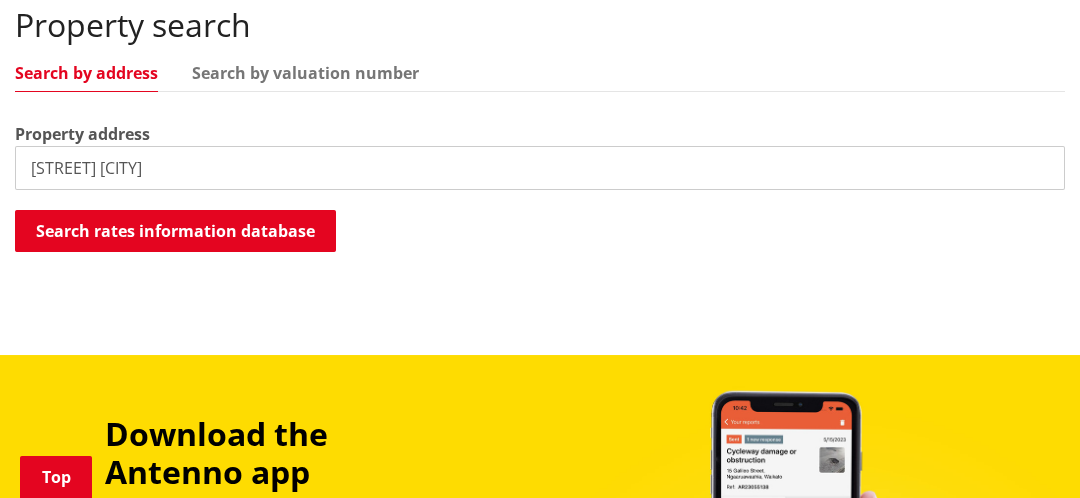 type on "[STREET] [CITY]" 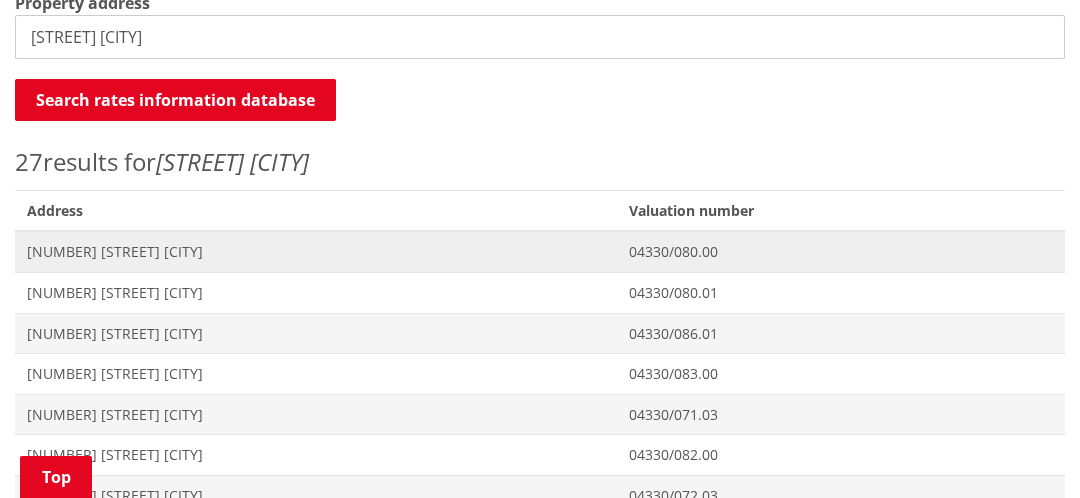 scroll, scrollTop: 734, scrollLeft: 0, axis: vertical 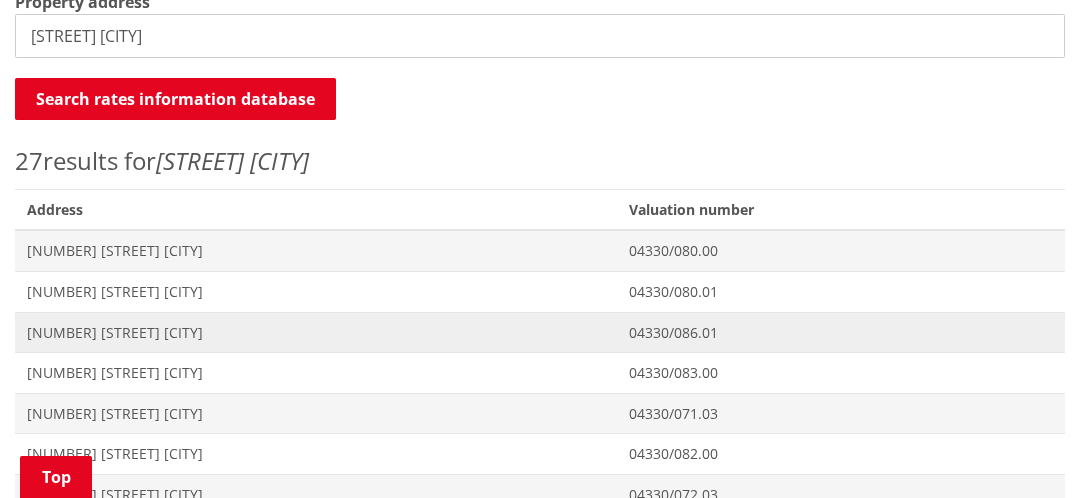 click on "[NUMBER] [STREET] [CITY]" at bounding box center [316, 333] 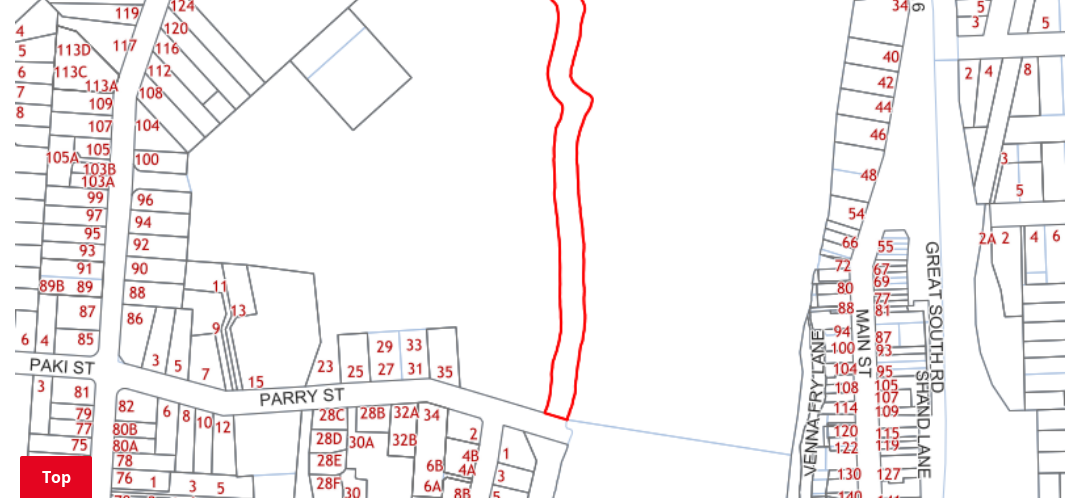 scroll, scrollTop: 1607, scrollLeft: 0, axis: vertical 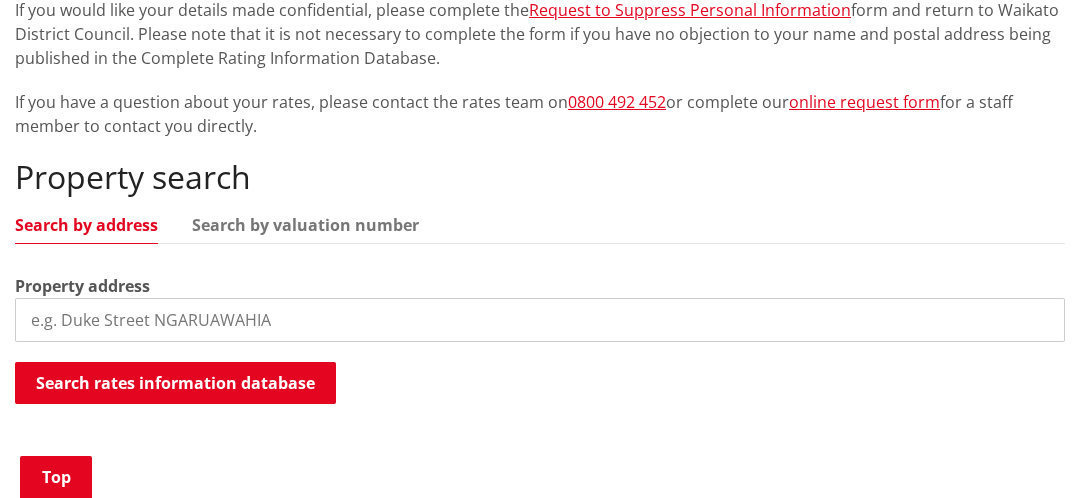 click at bounding box center (540, 320) 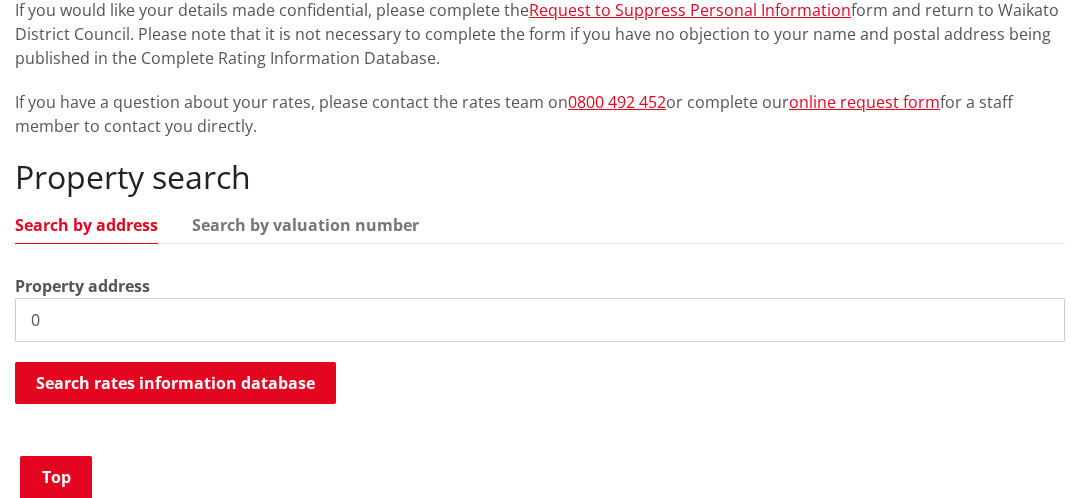 type on "0" 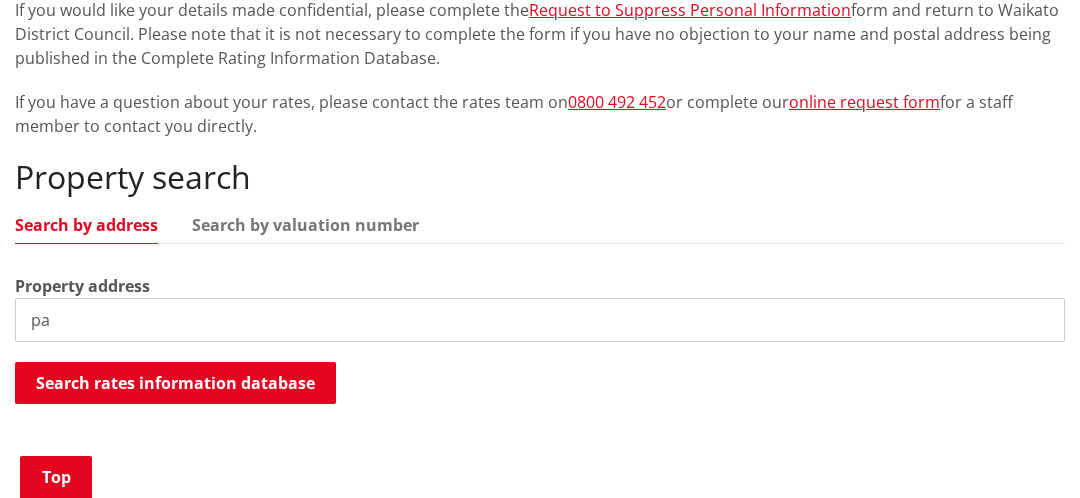 type on "p" 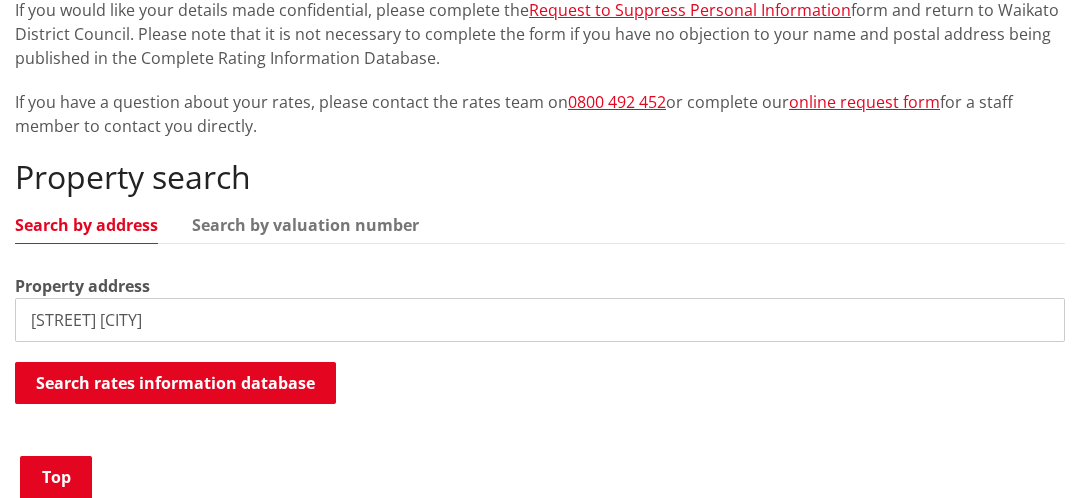 type on "Parry Street HUNTLY" 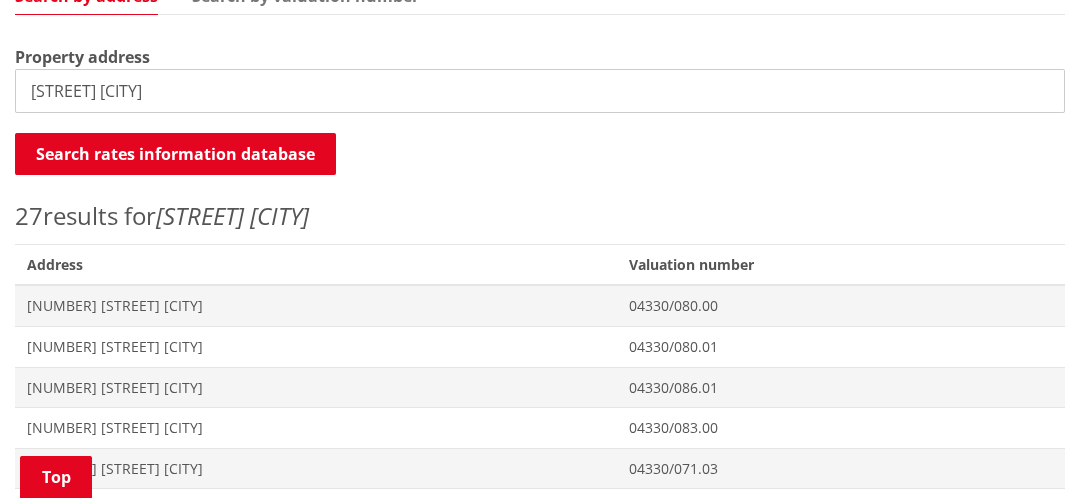 scroll, scrollTop: 679, scrollLeft: 0, axis: vertical 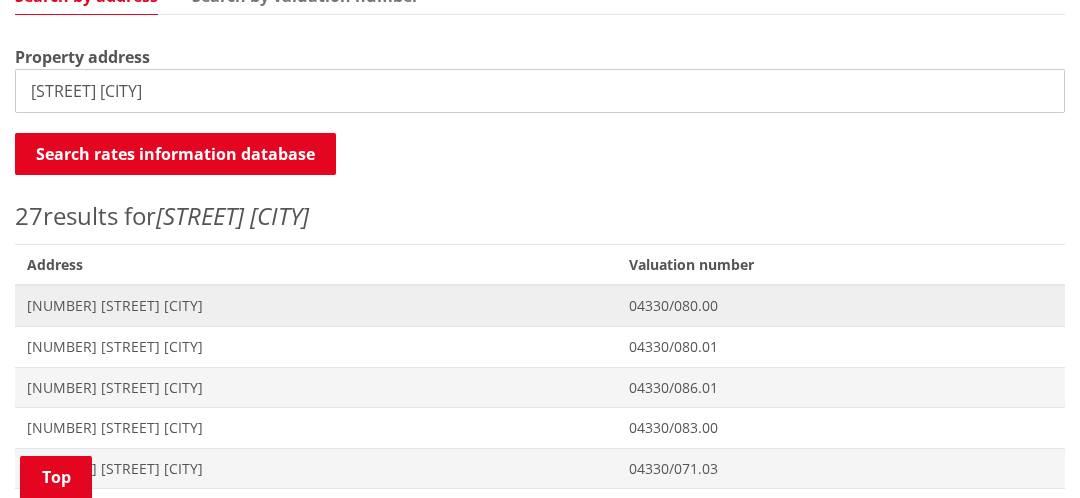 click on "0 Parry Street HUNTLY" at bounding box center [316, 306] 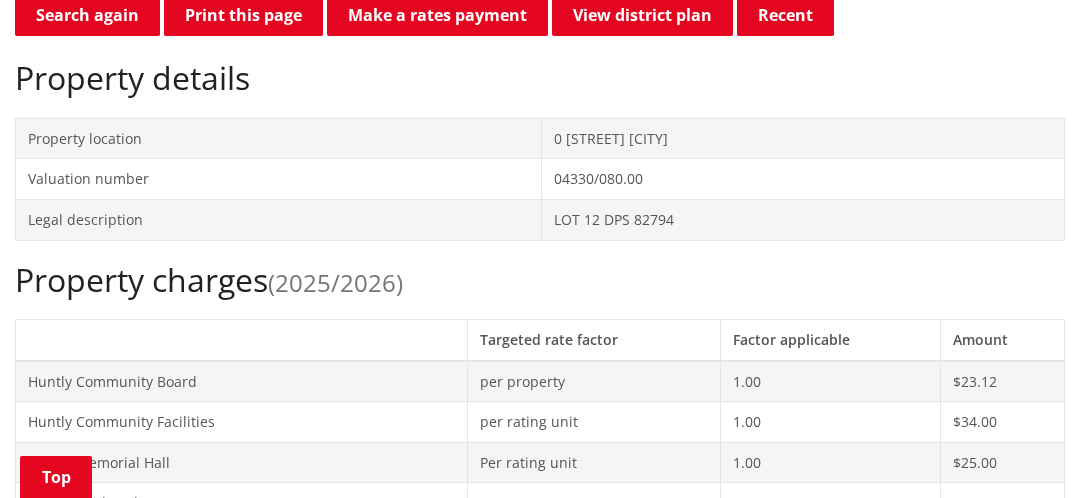scroll, scrollTop: 614, scrollLeft: 0, axis: vertical 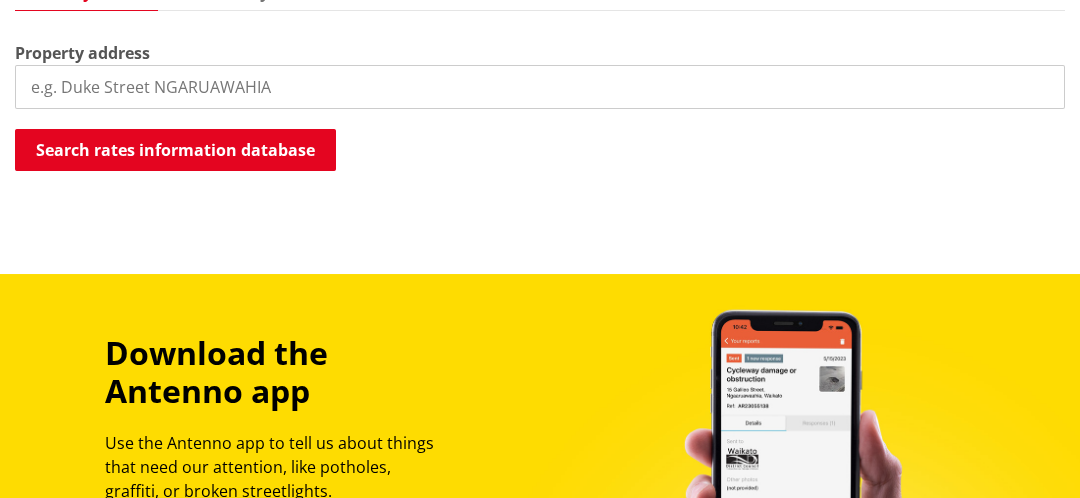 click at bounding box center [540, 87] 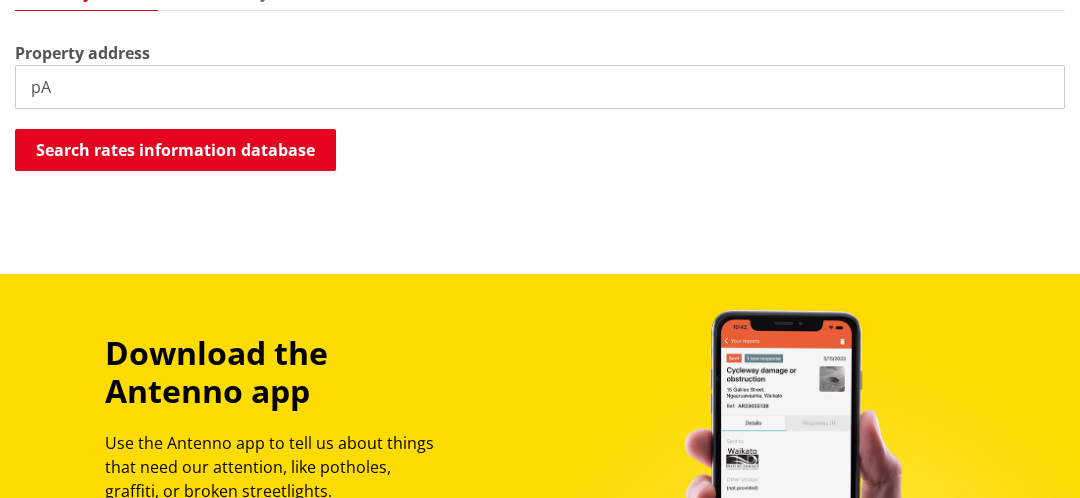 type on "p" 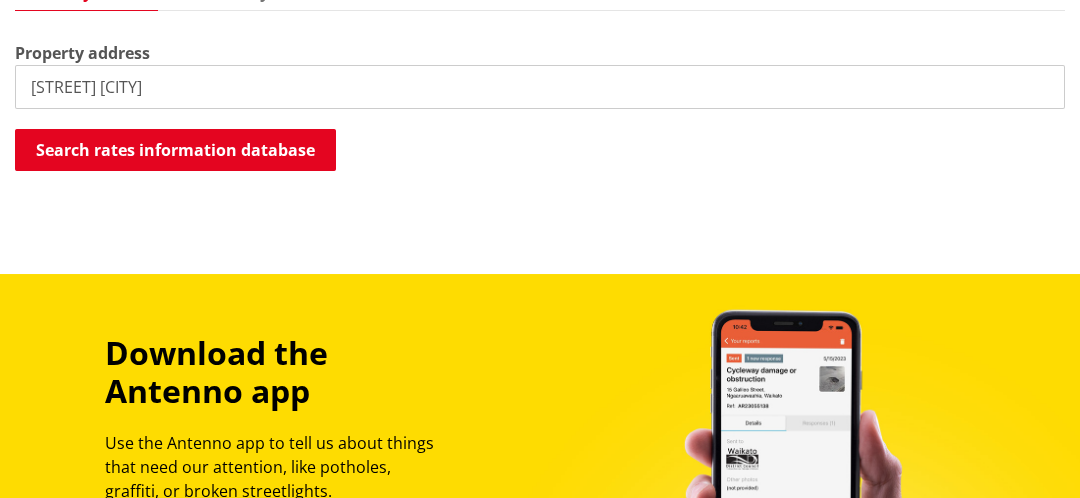 type on "[NAME] Street [CITY]" 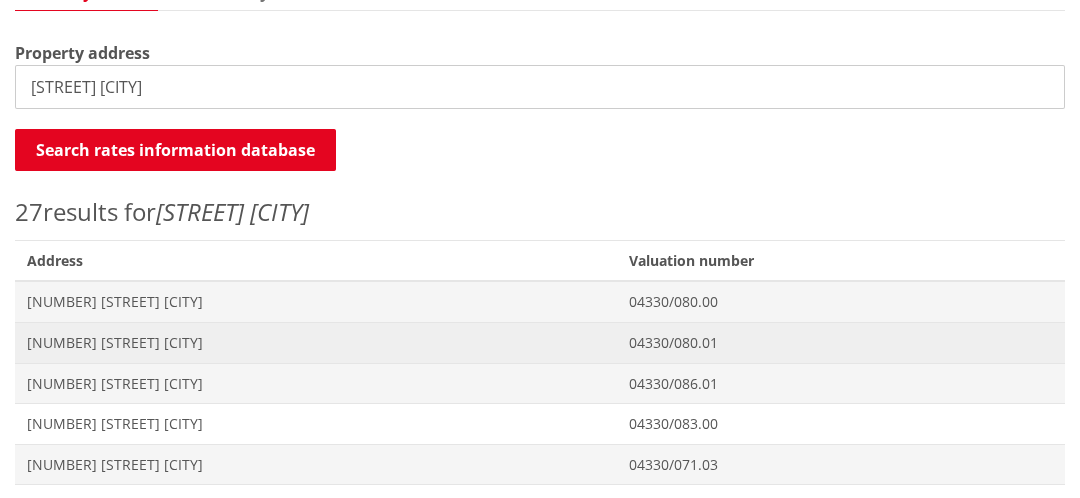 click on "[NUMBER] Parry Street [CITY]" at bounding box center (316, 343) 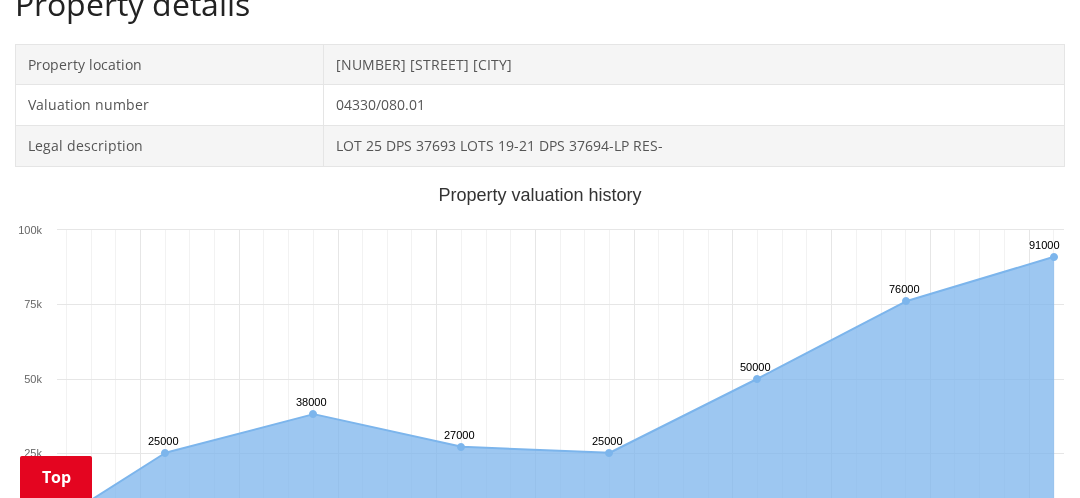 scroll, scrollTop: 688, scrollLeft: 0, axis: vertical 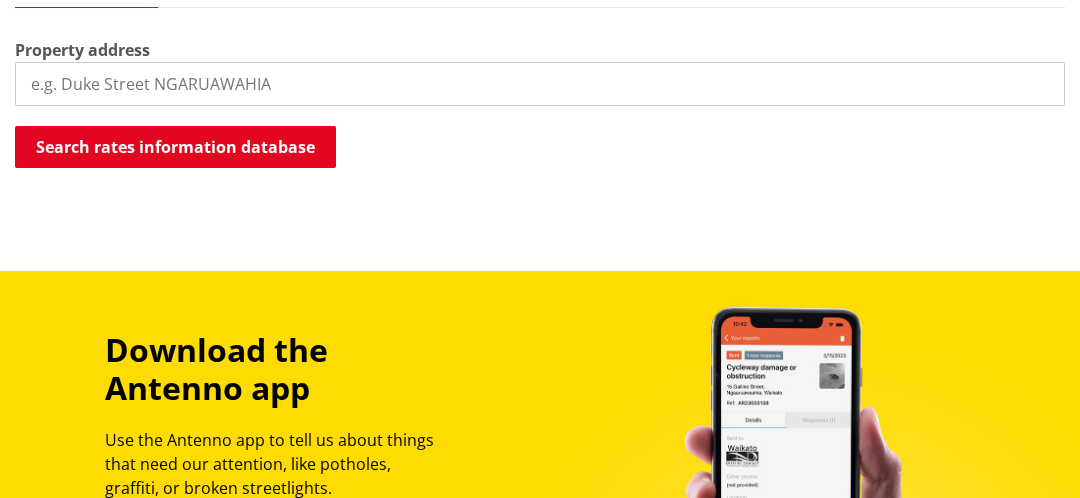 click at bounding box center [540, 84] 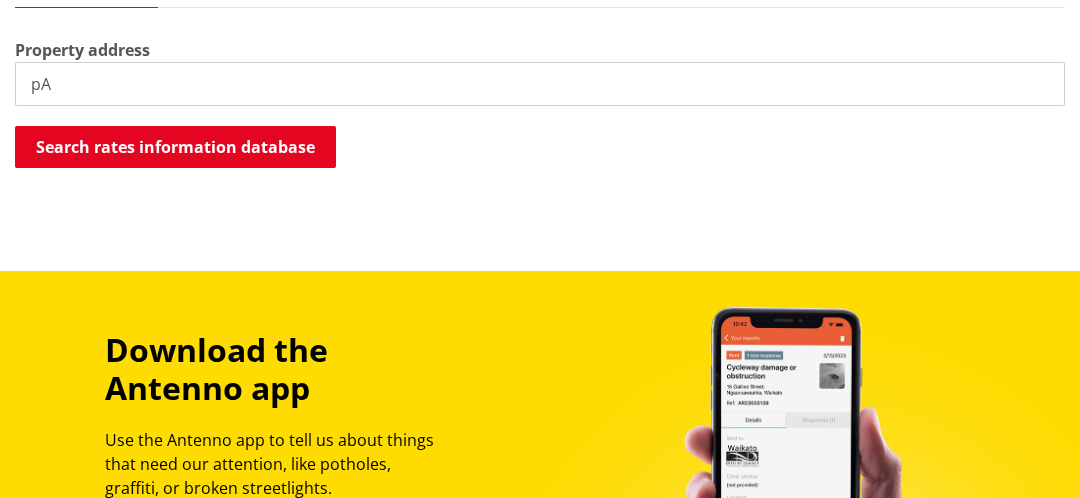 type on "p" 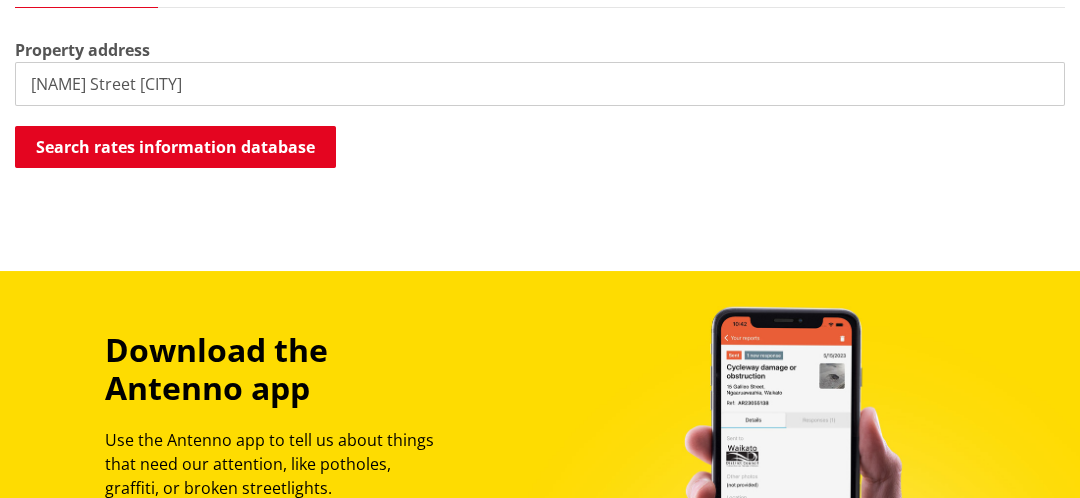 type on "[NAME] Street [CITY]" 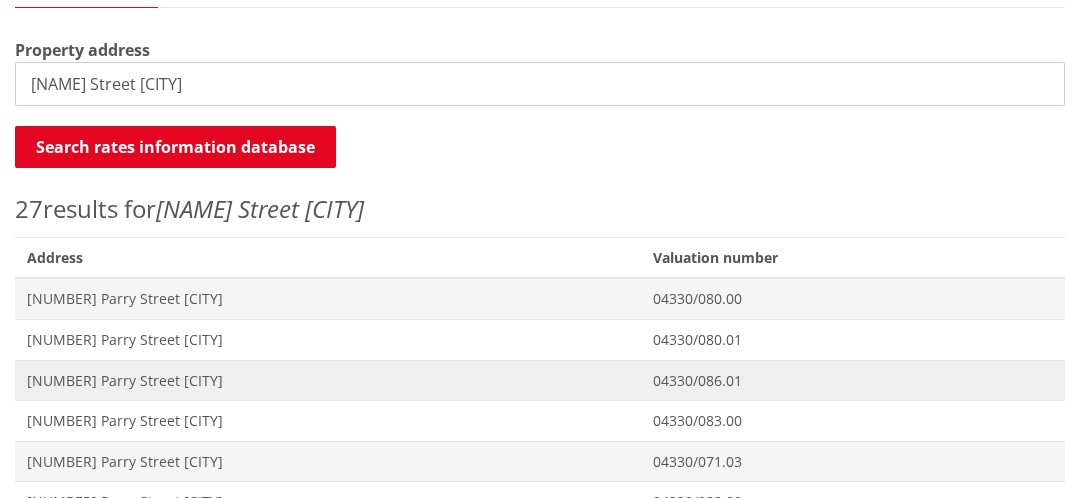 click on "[NUMBER] Parry Street [CITY]" at bounding box center [328, 381] 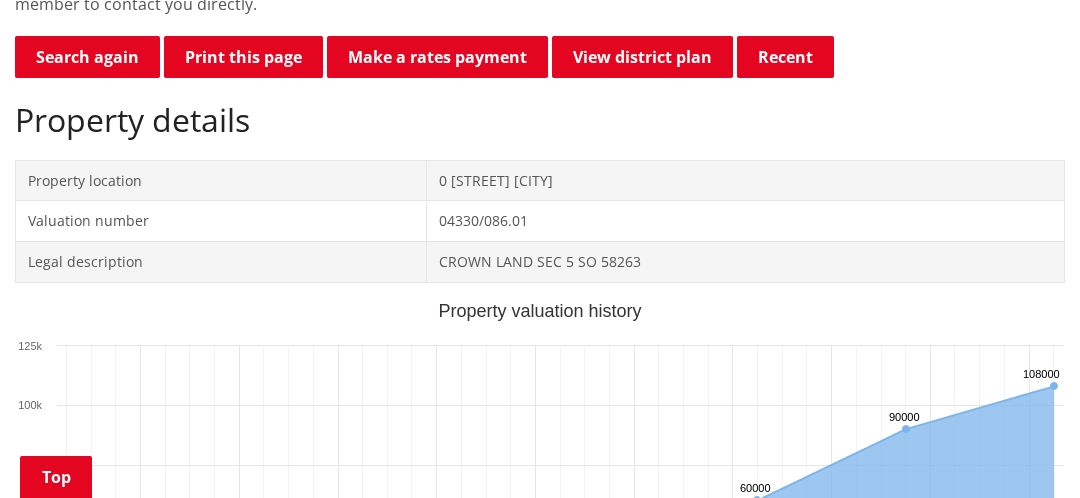 scroll, scrollTop: 572, scrollLeft: 0, axis: vertical 